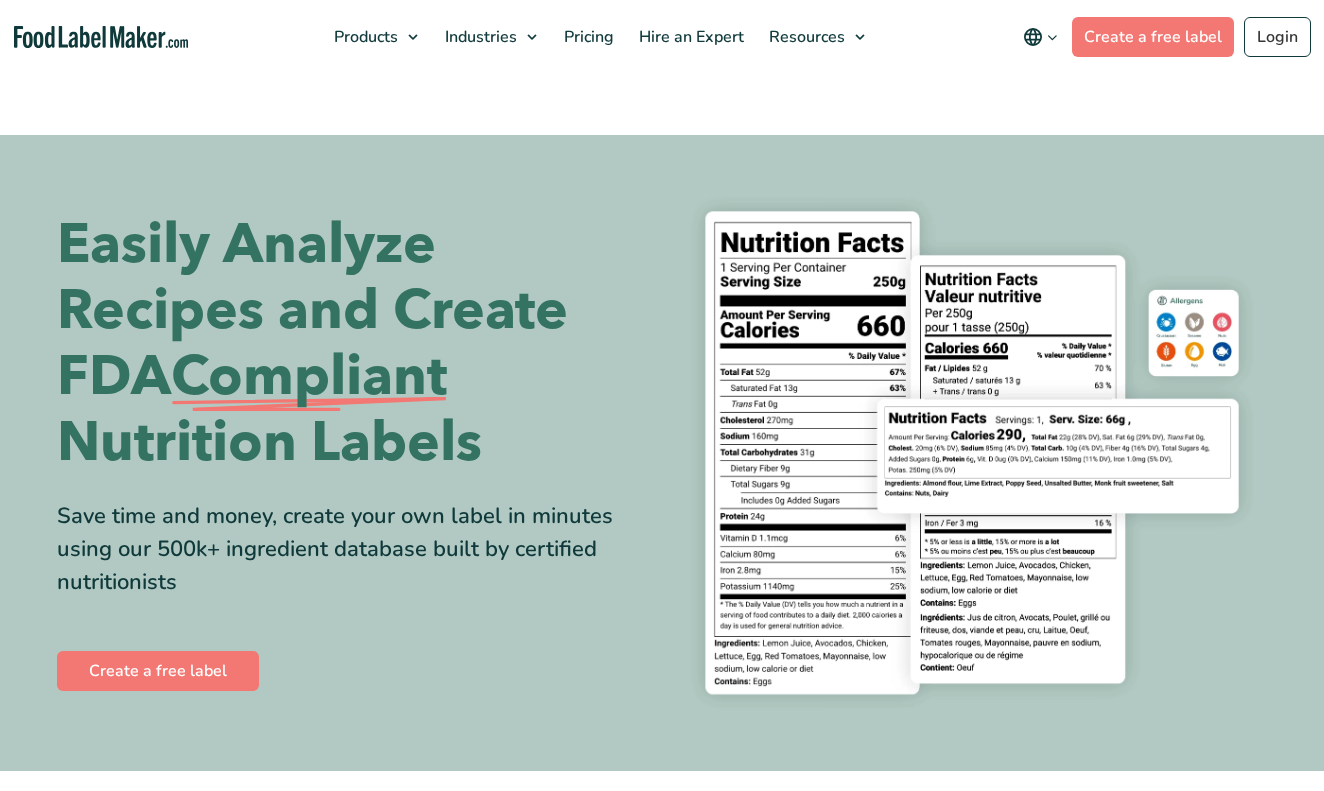 scroll, scrollTop: 0, scrollLeft: 0, axis: both 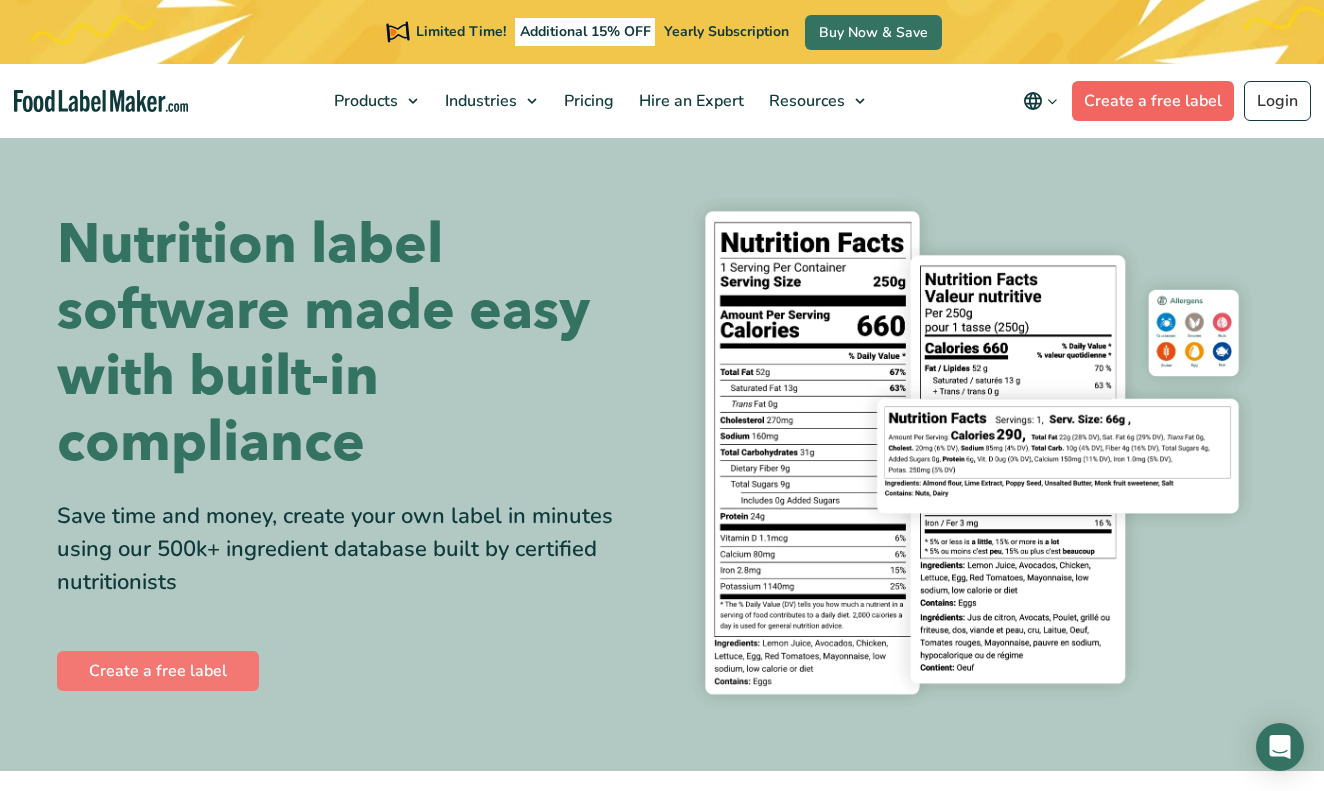 click on "Create a free label" at bounding box center [1153, 101] 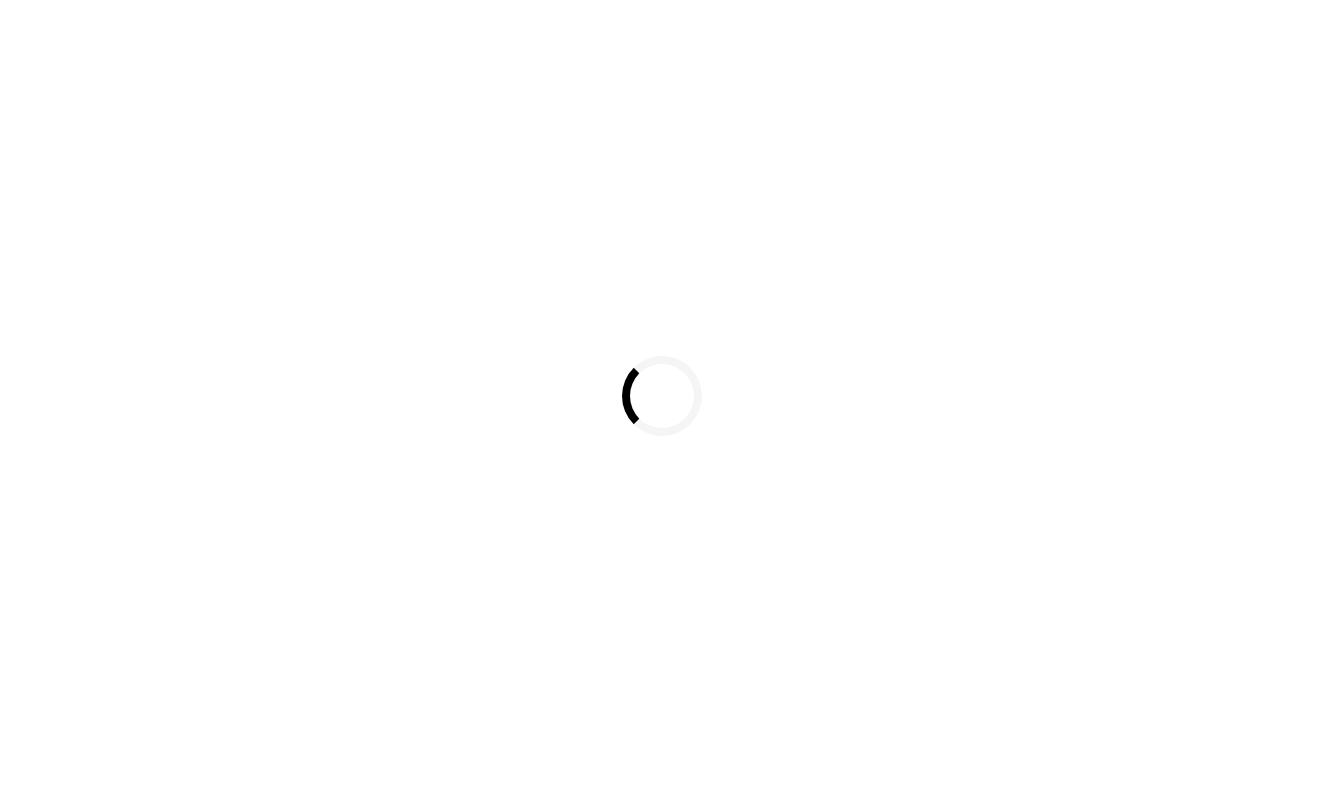 scroll, scrollTop: 0, scrollLeft: 0, axis: both 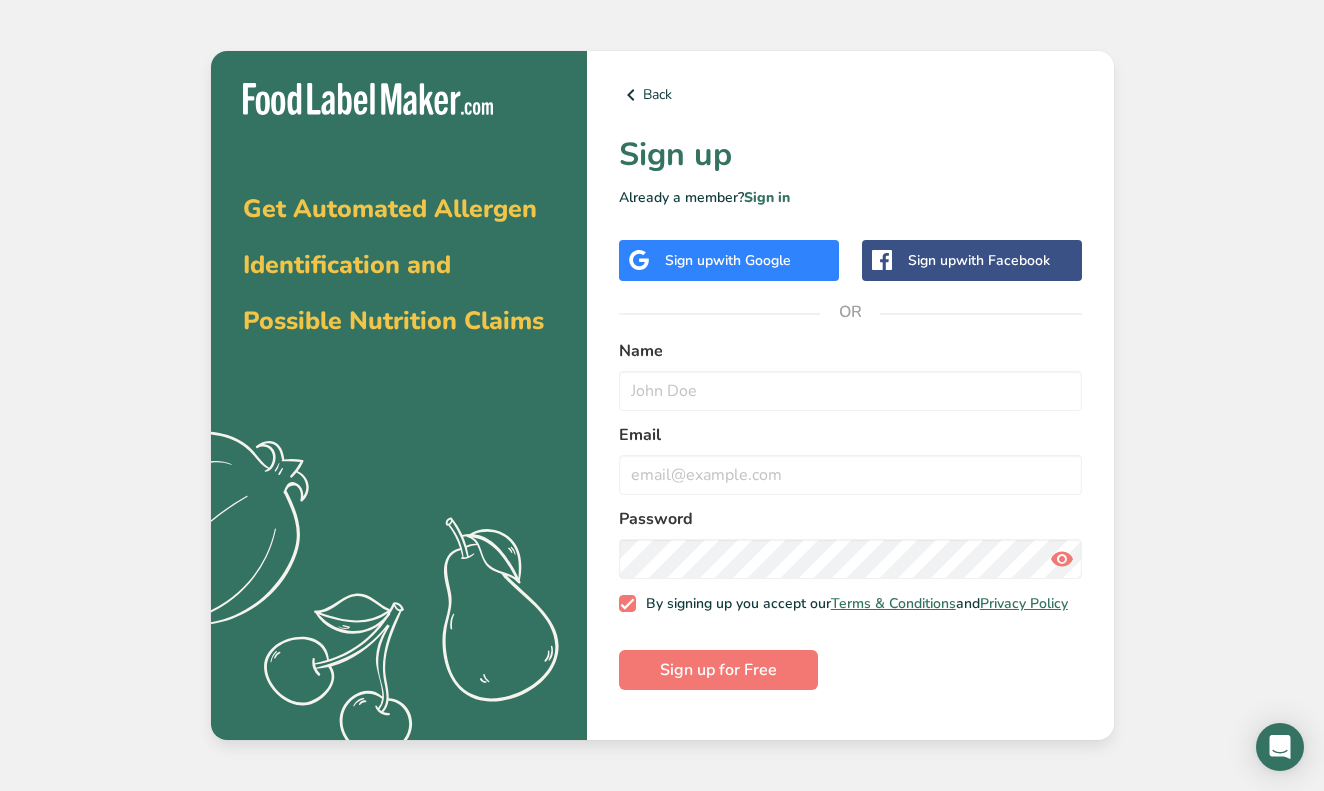 click on "with Google" at bounding box center [752, 260] 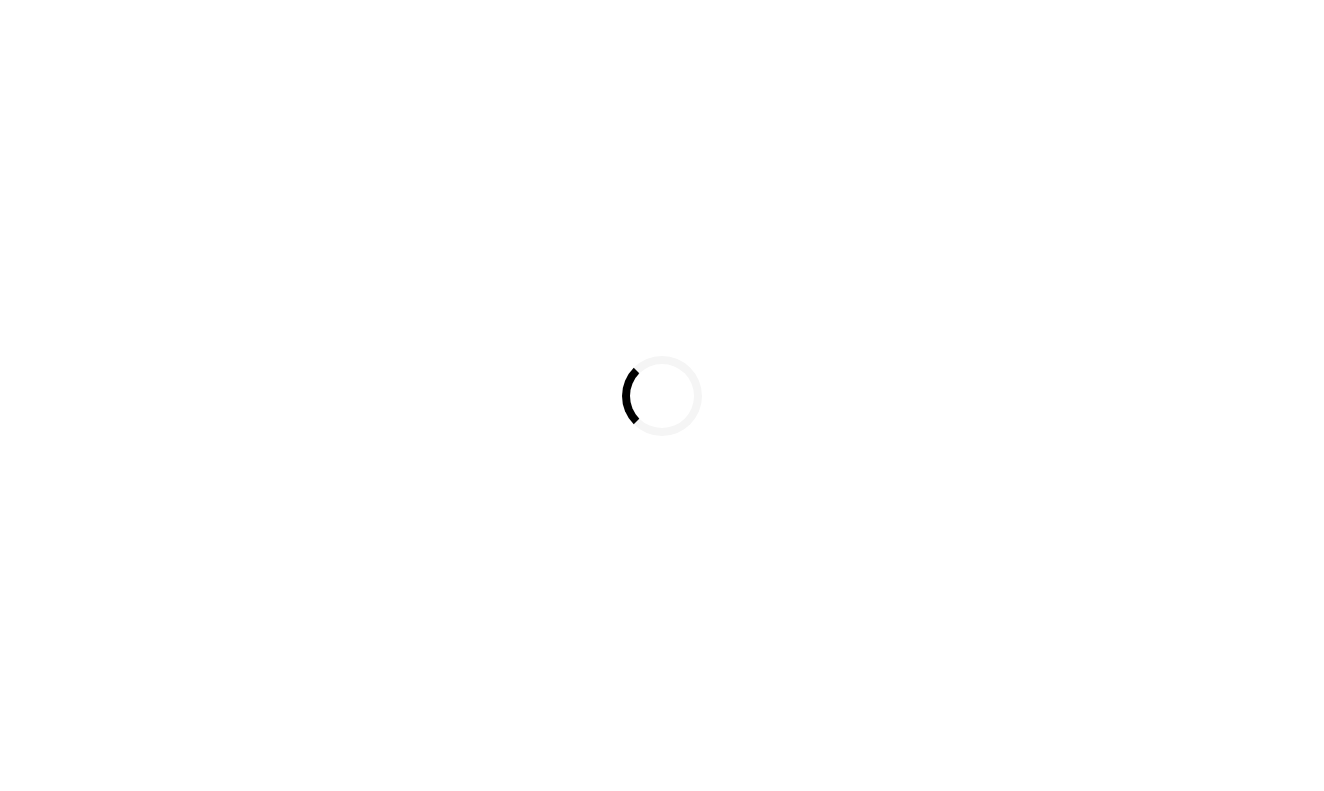 scroll, scrollTop: 0, scrollLeft: 0, axis: both 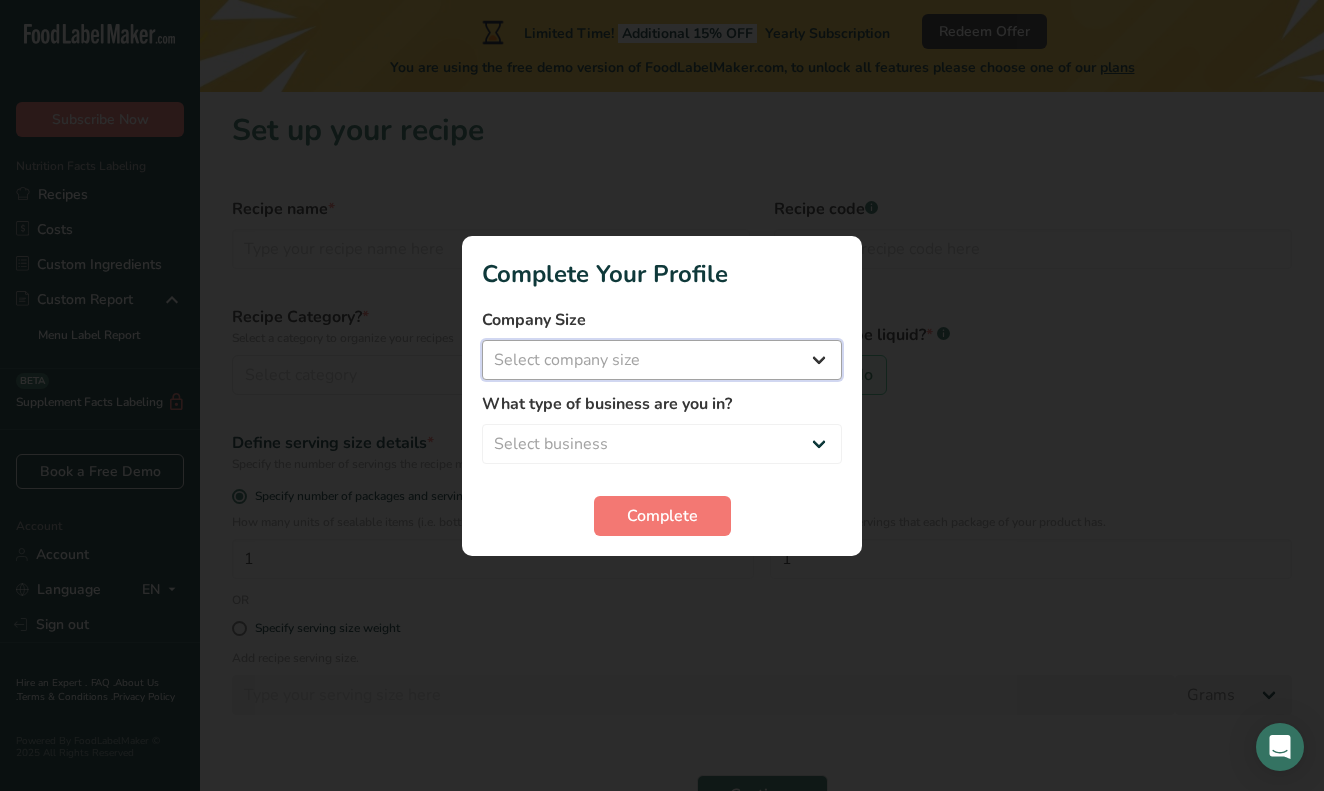 select on "1" 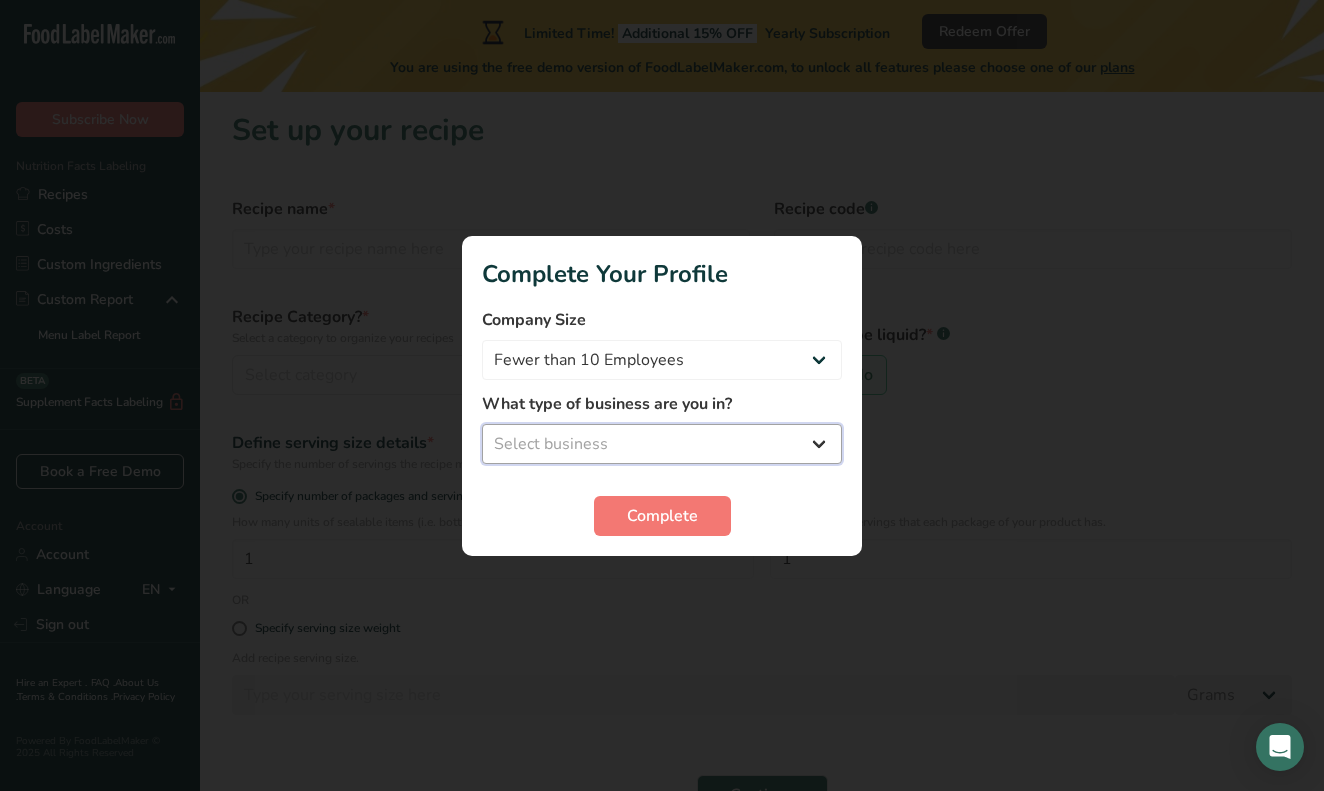 select on "3" 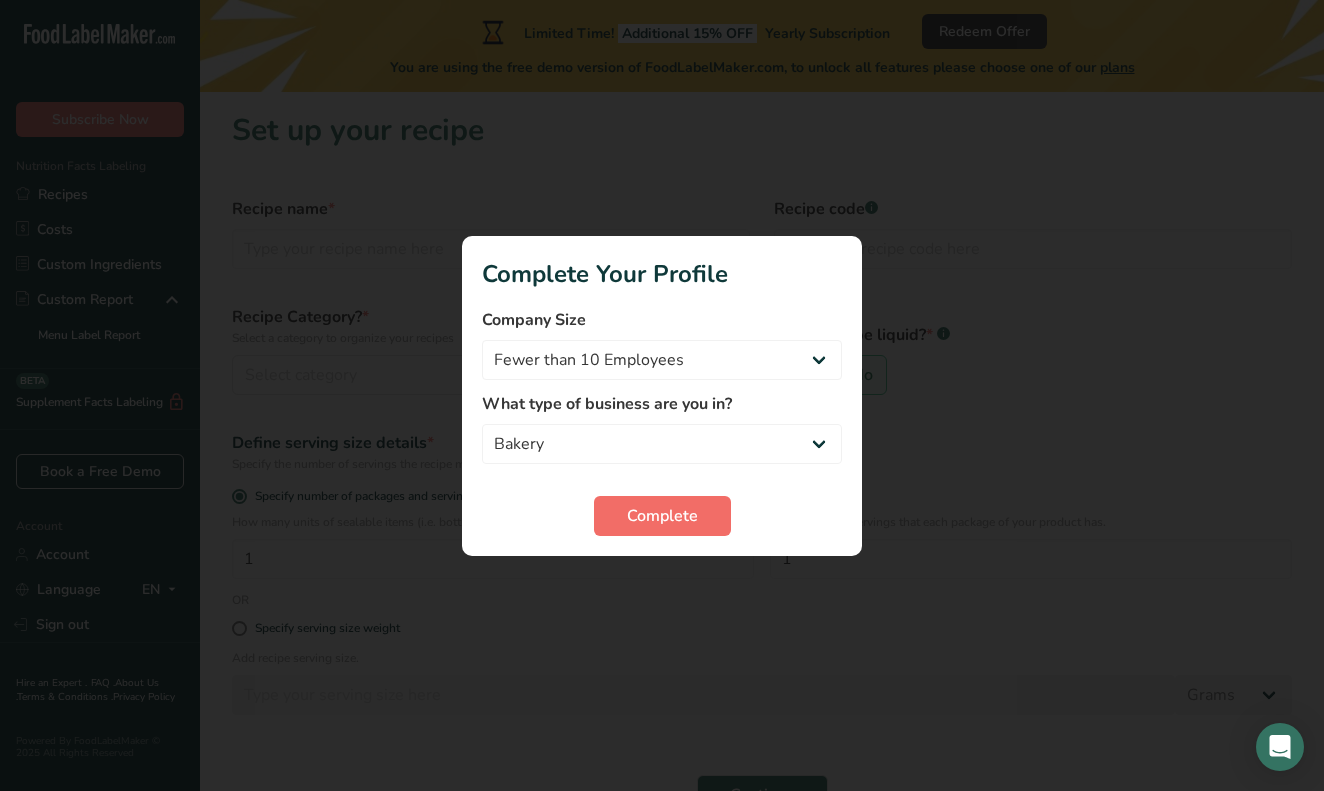 click on "Complete" at bounding box center (662, 516) 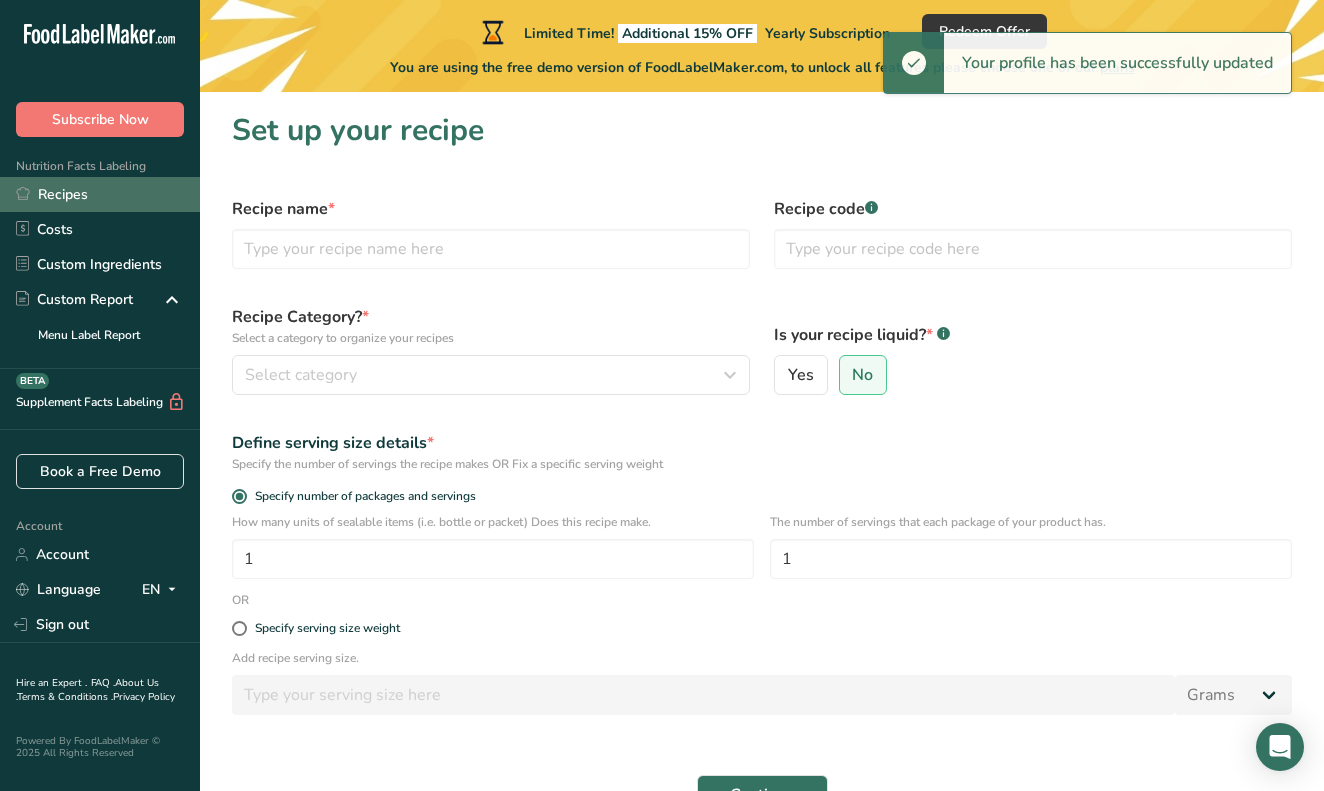 click on "Recipes" at bounding box center [100, 194] 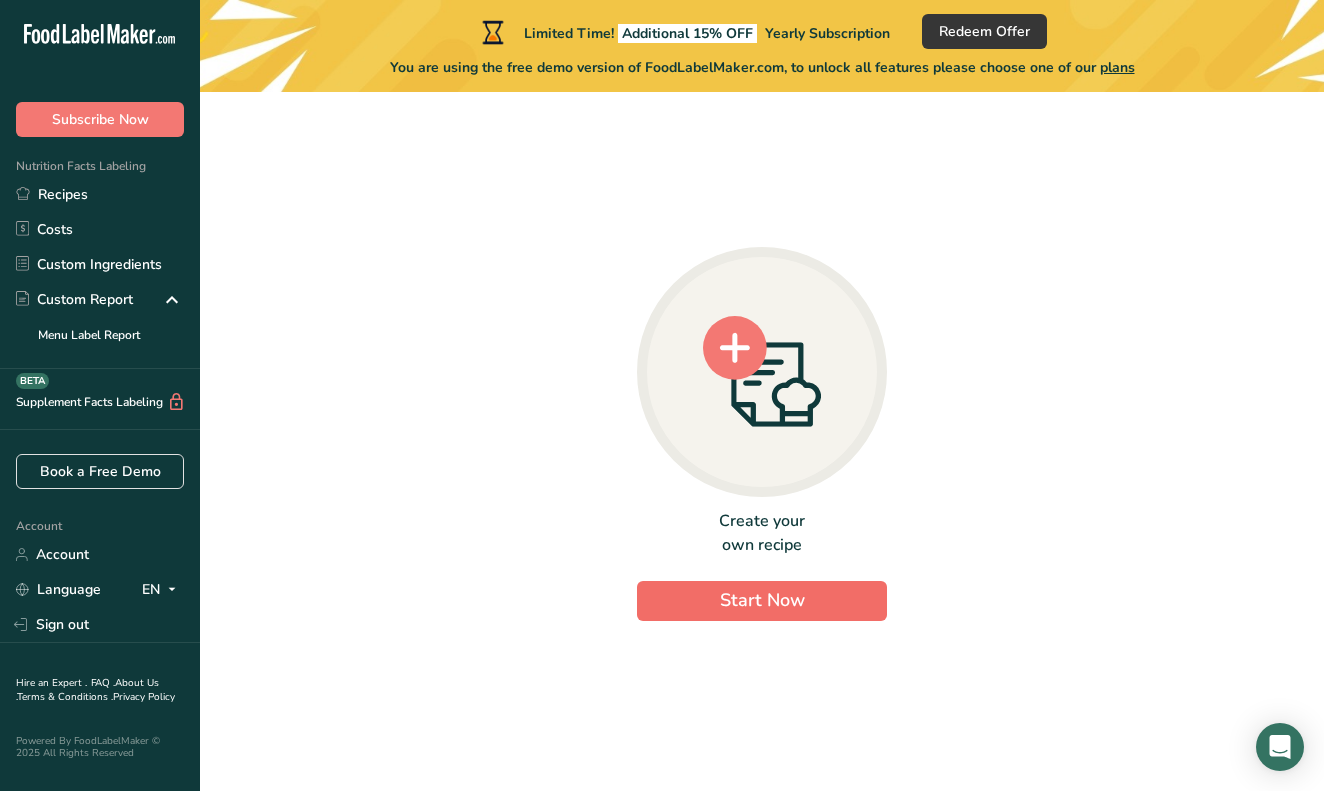 click on "Start Now" at bounding box center [762, 601] 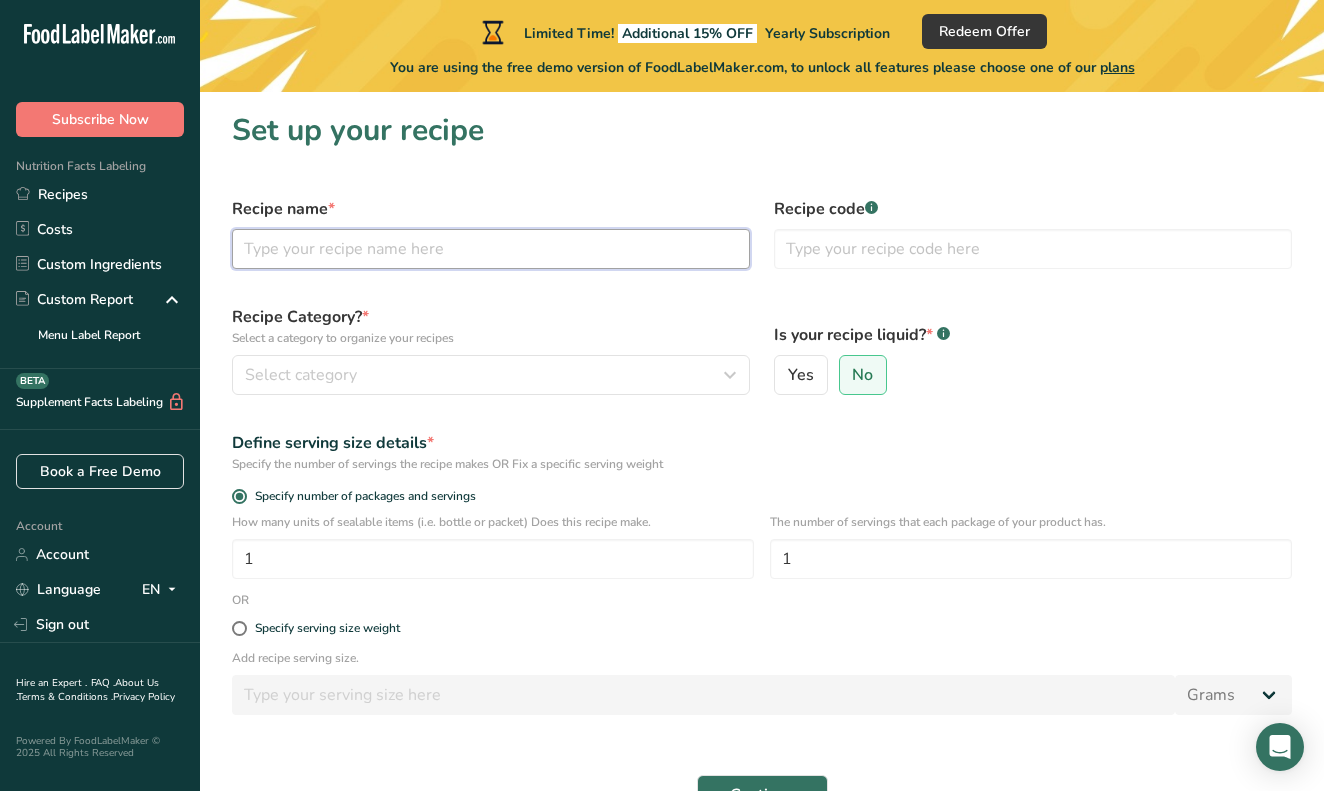 click at bounding box center [491, 249] 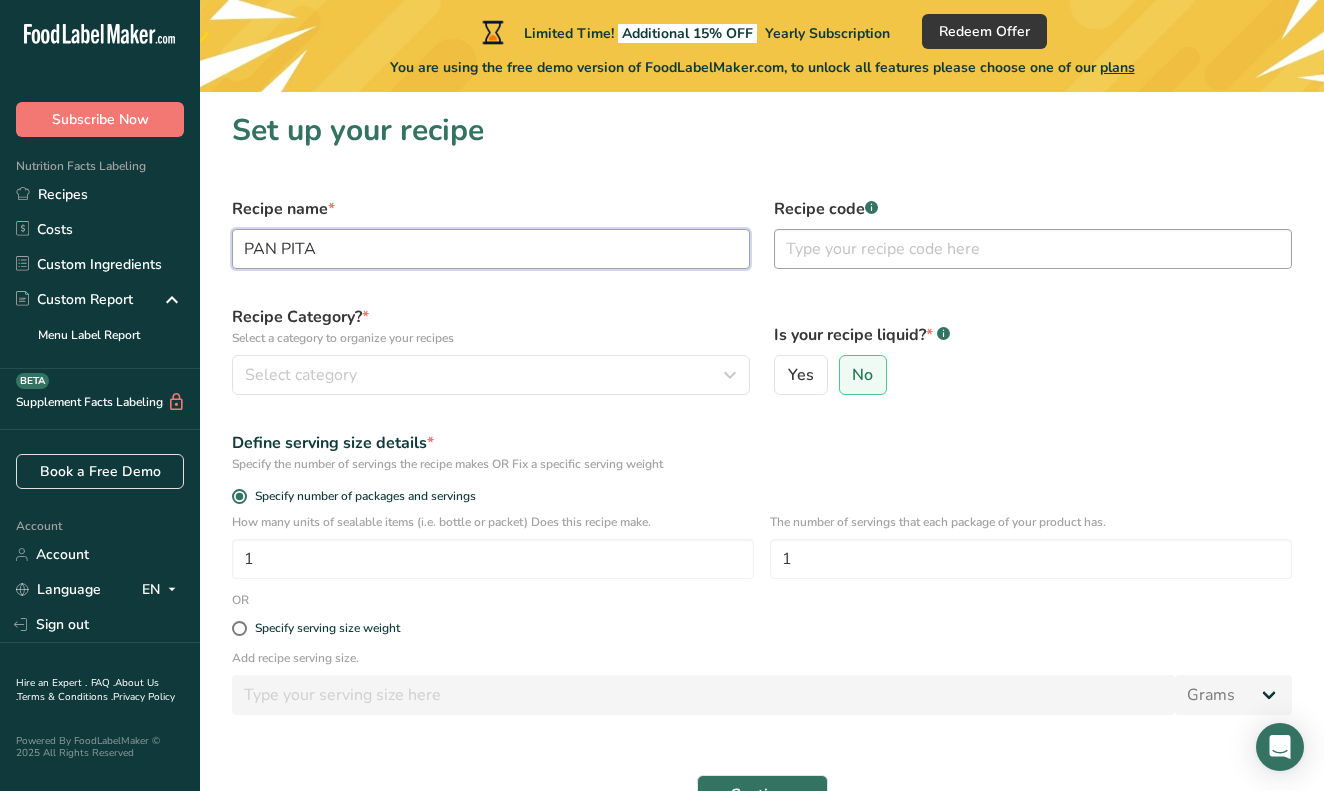 type on "PAN PITA" 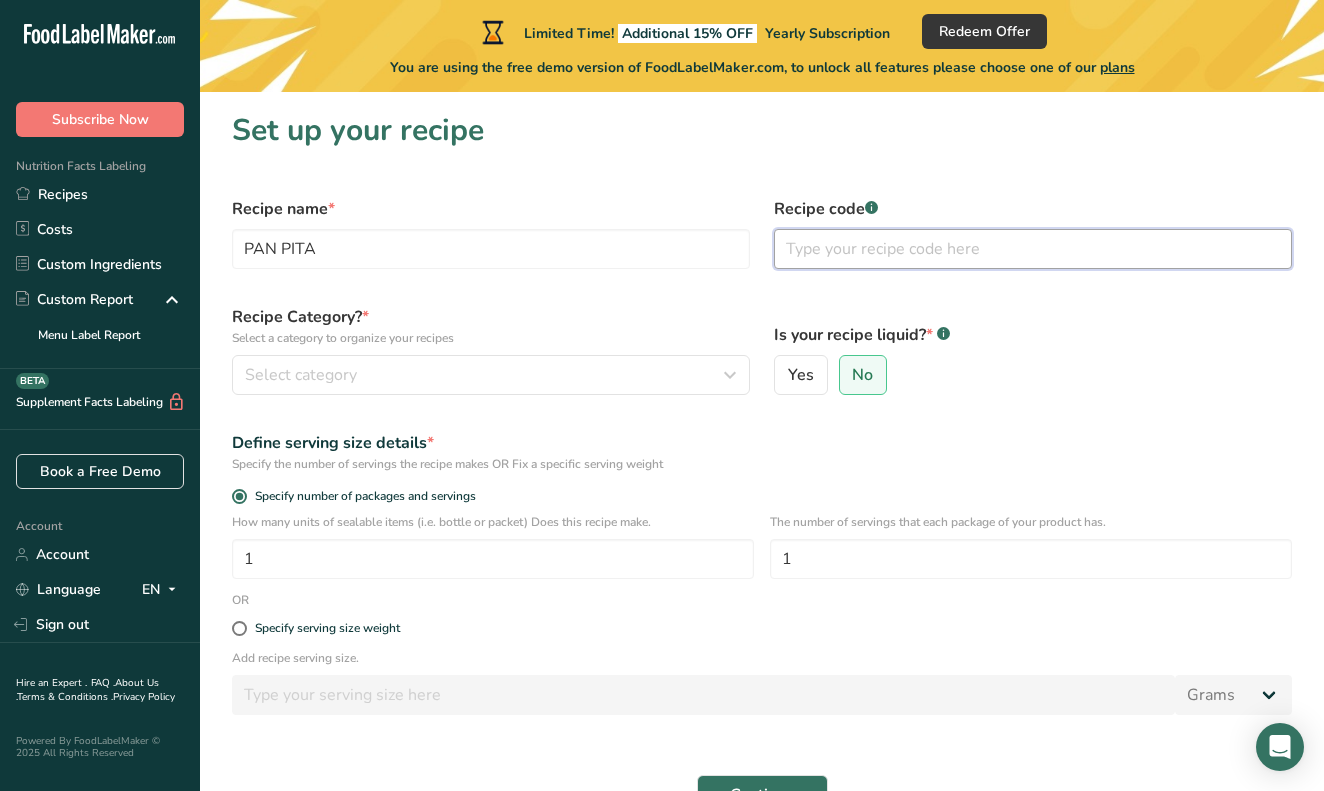 click at bounding box center (1033, 249) 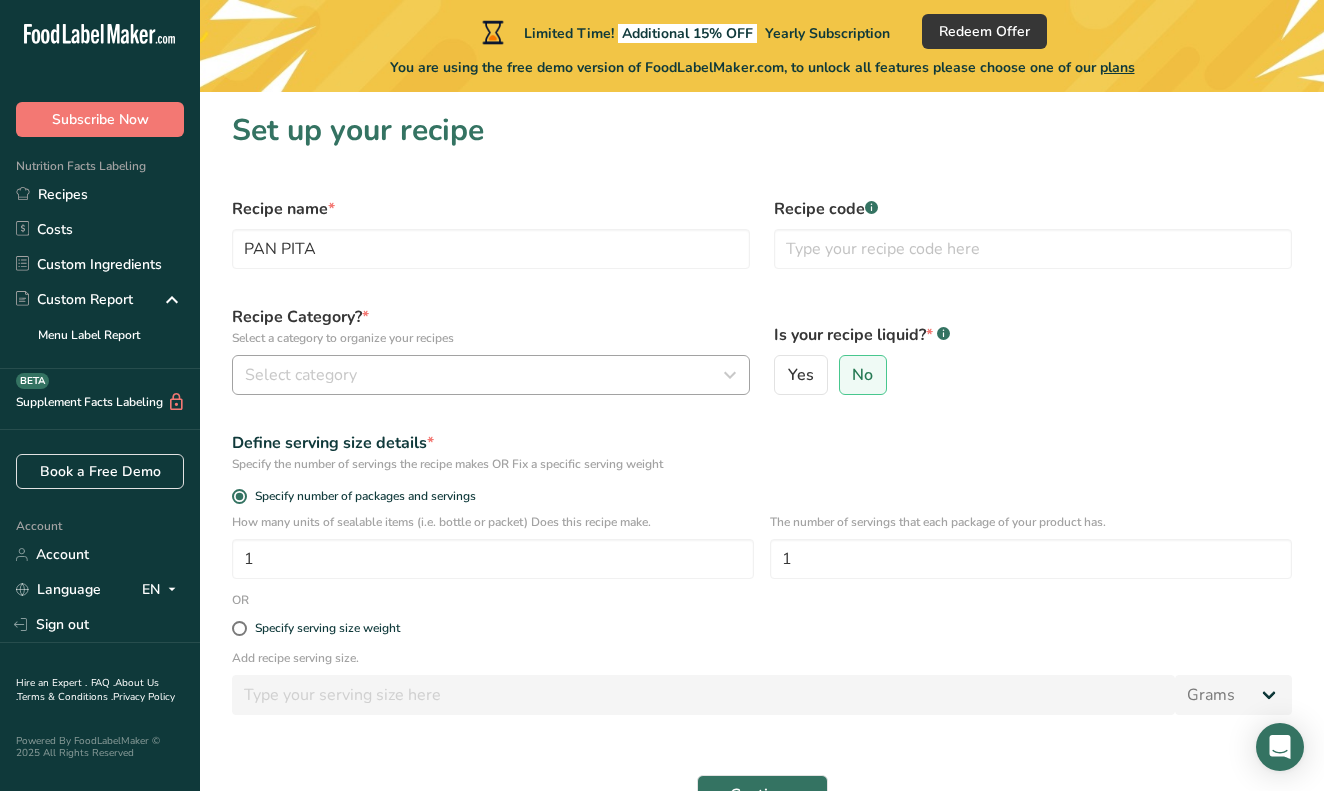 click on "Select category" at bounding box center (491, 375) 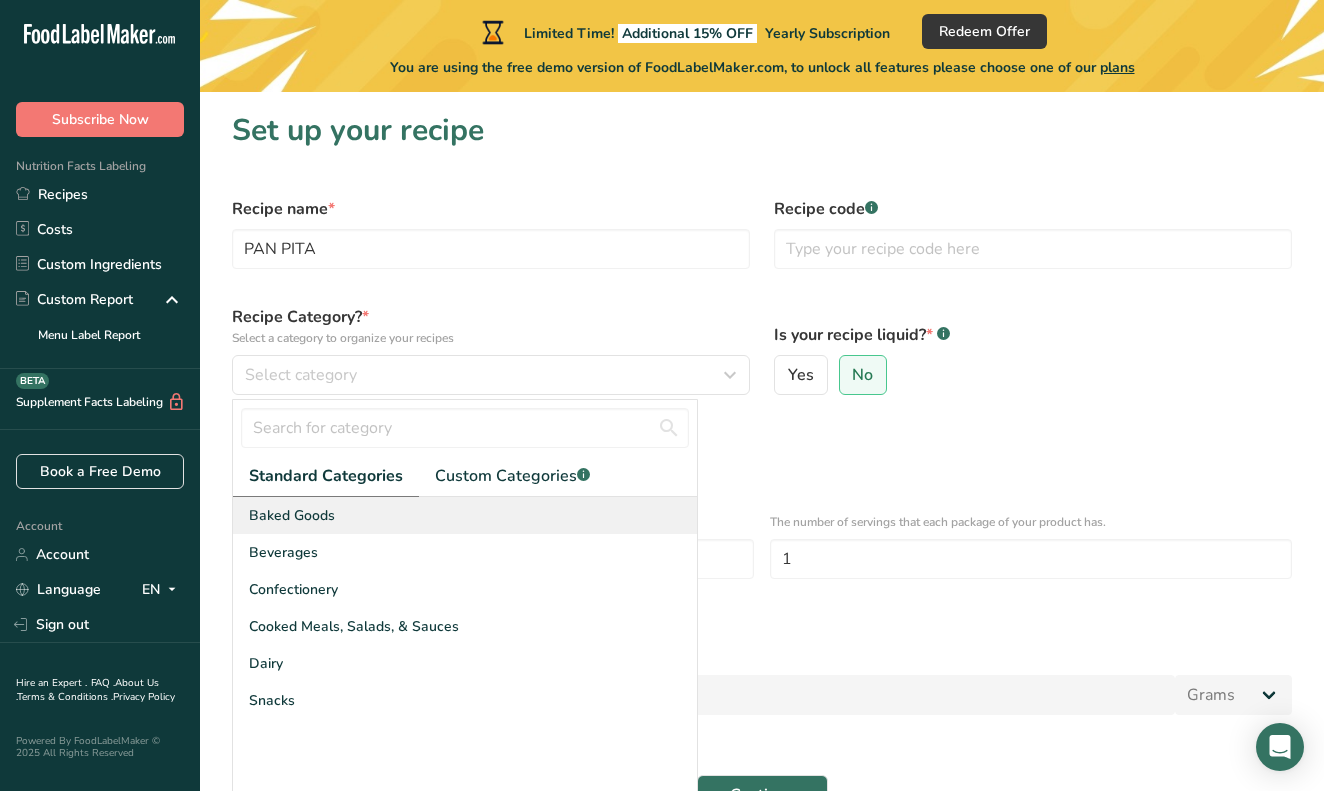 click on "Baked Goods" at bounding box center (465, 515) 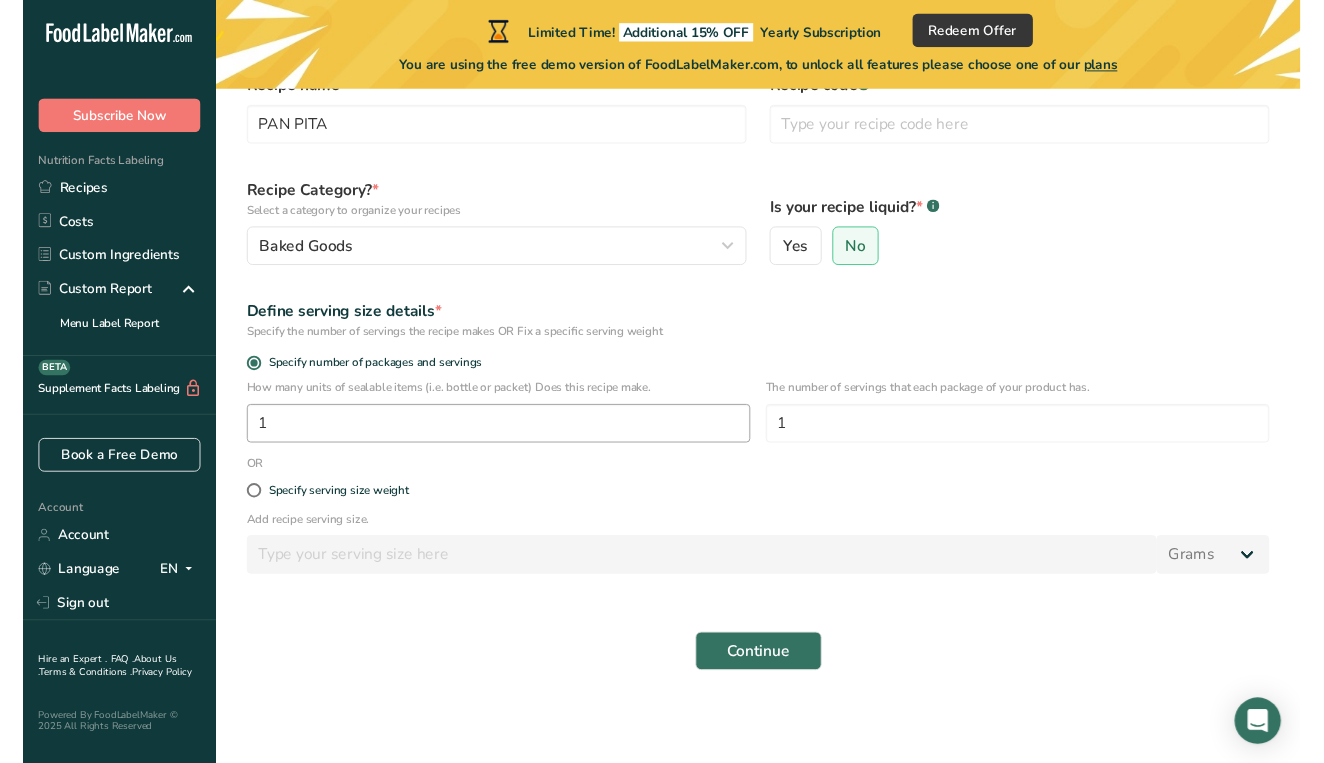 scroll, scrollTop: 120, scrollLeft: 0, axis: vertical 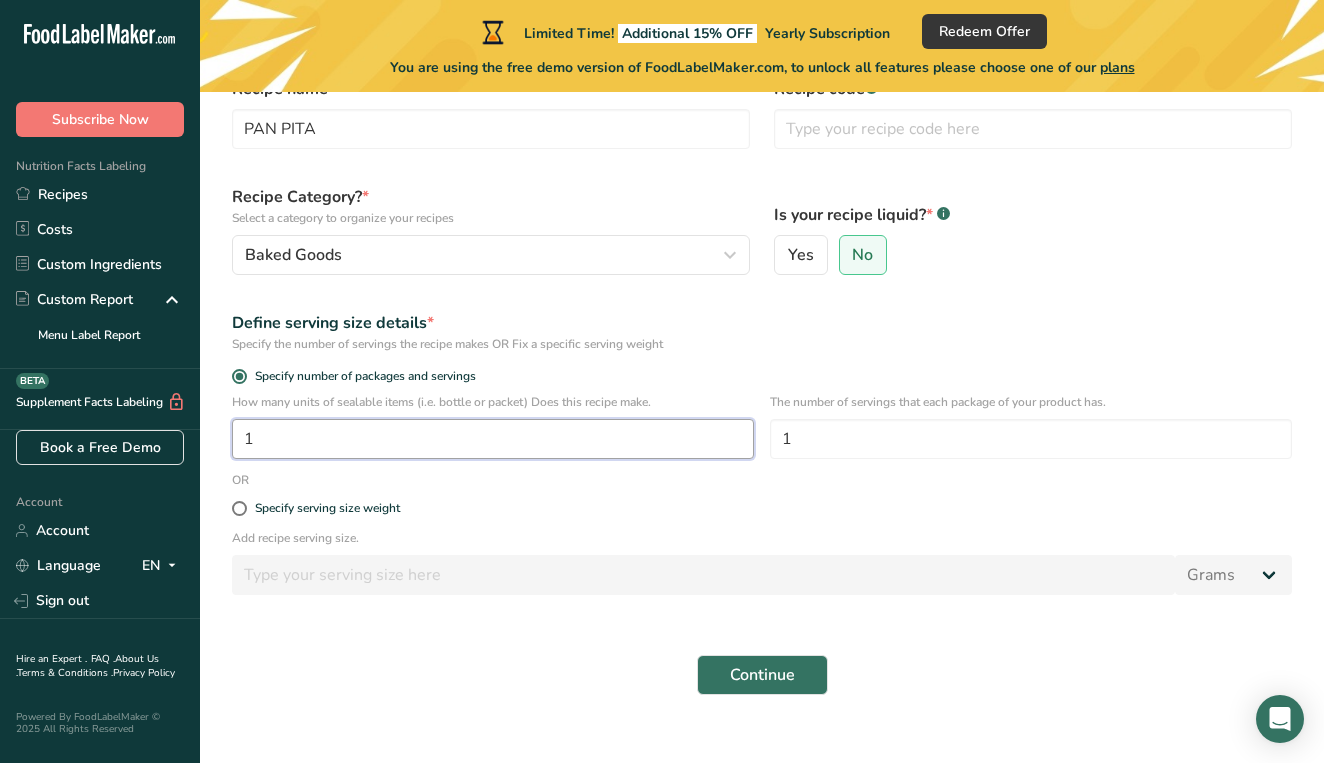 drag, startPoint x: 338, startPoint y: 446, endPoint x: 228, endPoint y: 447, distance: 110.00455 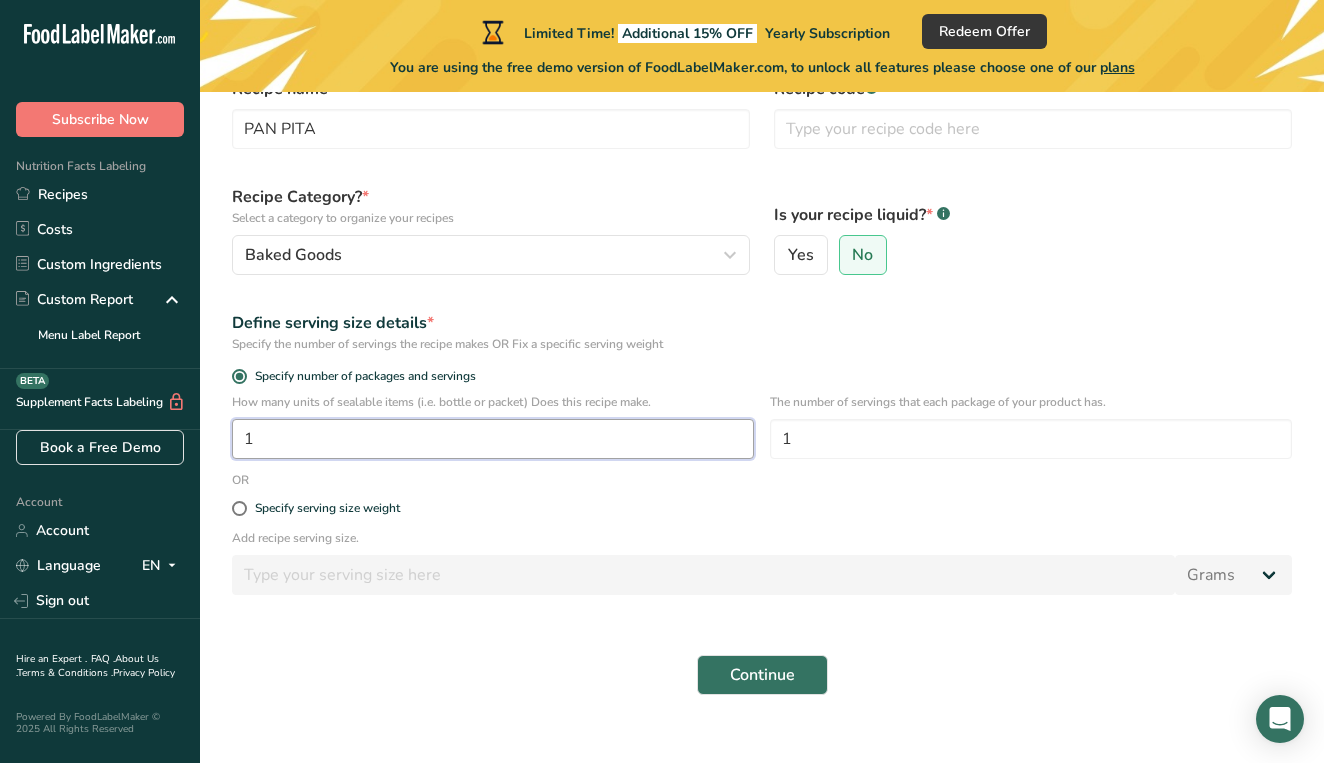 click on "How many units of sealable items (i.e. bottle or packet) Does this recipe make.
1
The number of servings that each package of your product has.
1" at bounding box center [762, 432] 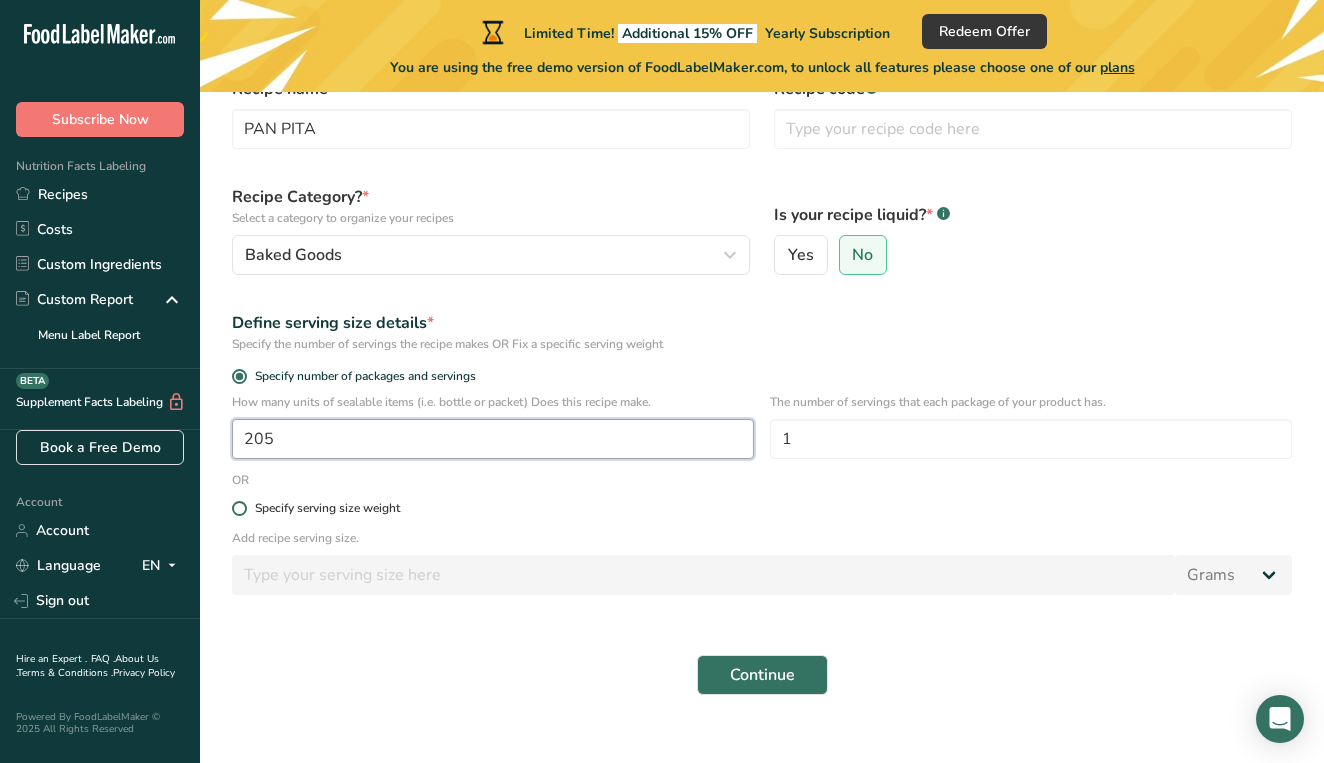 type on "205" 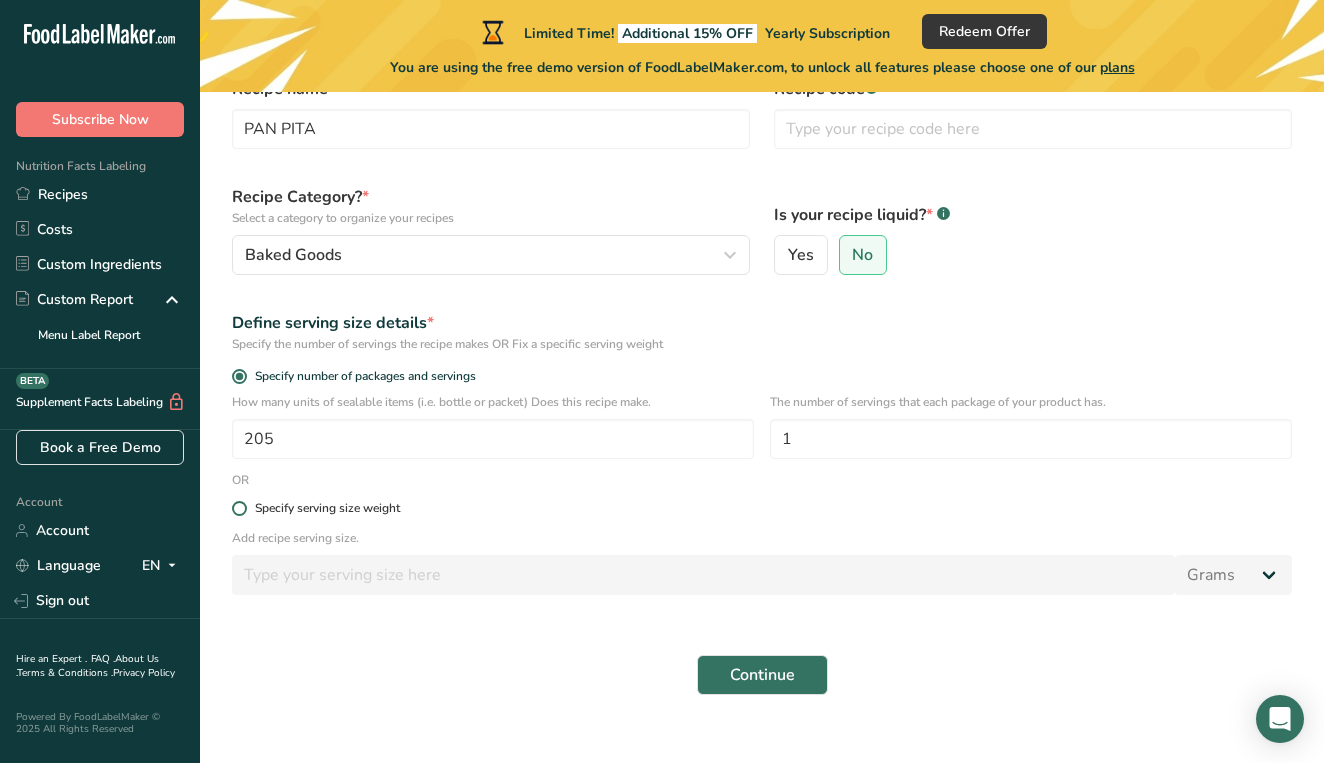 click at bounding box center [239, 508] 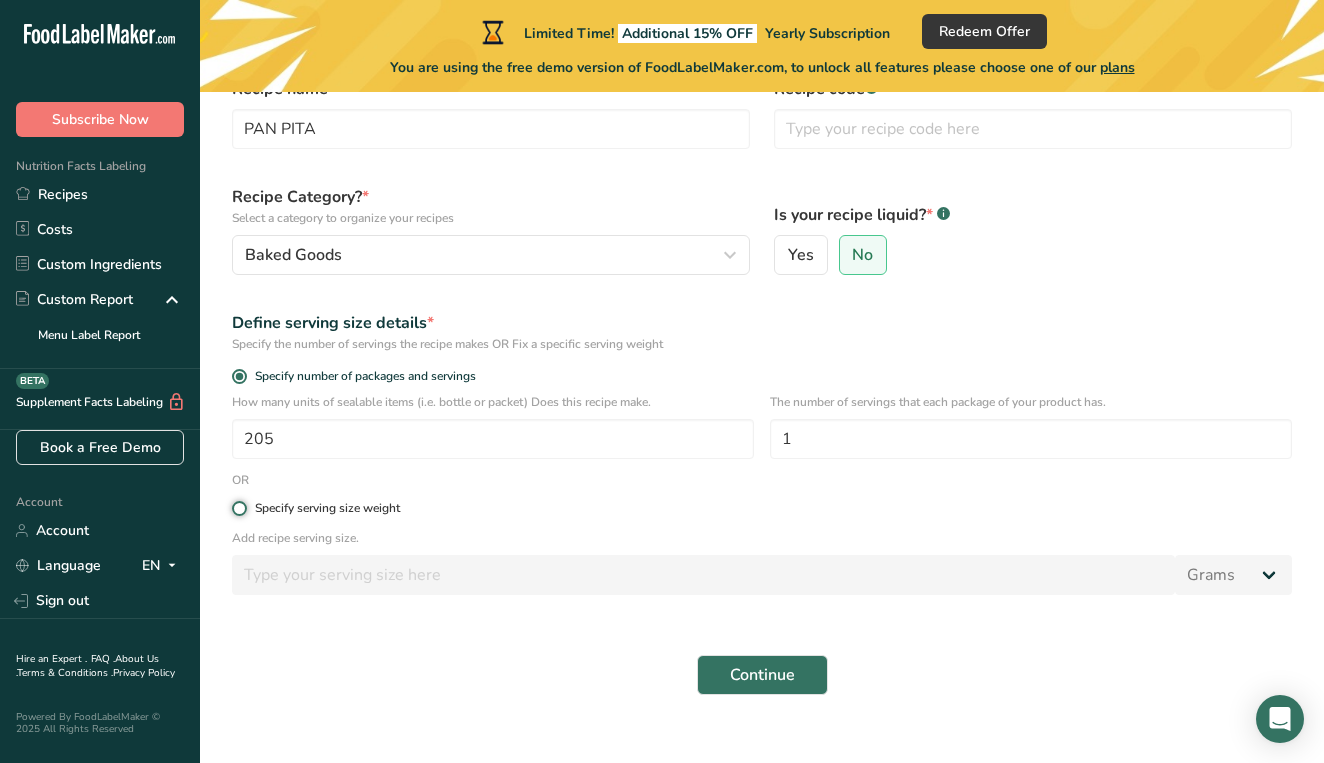 radio on "true" 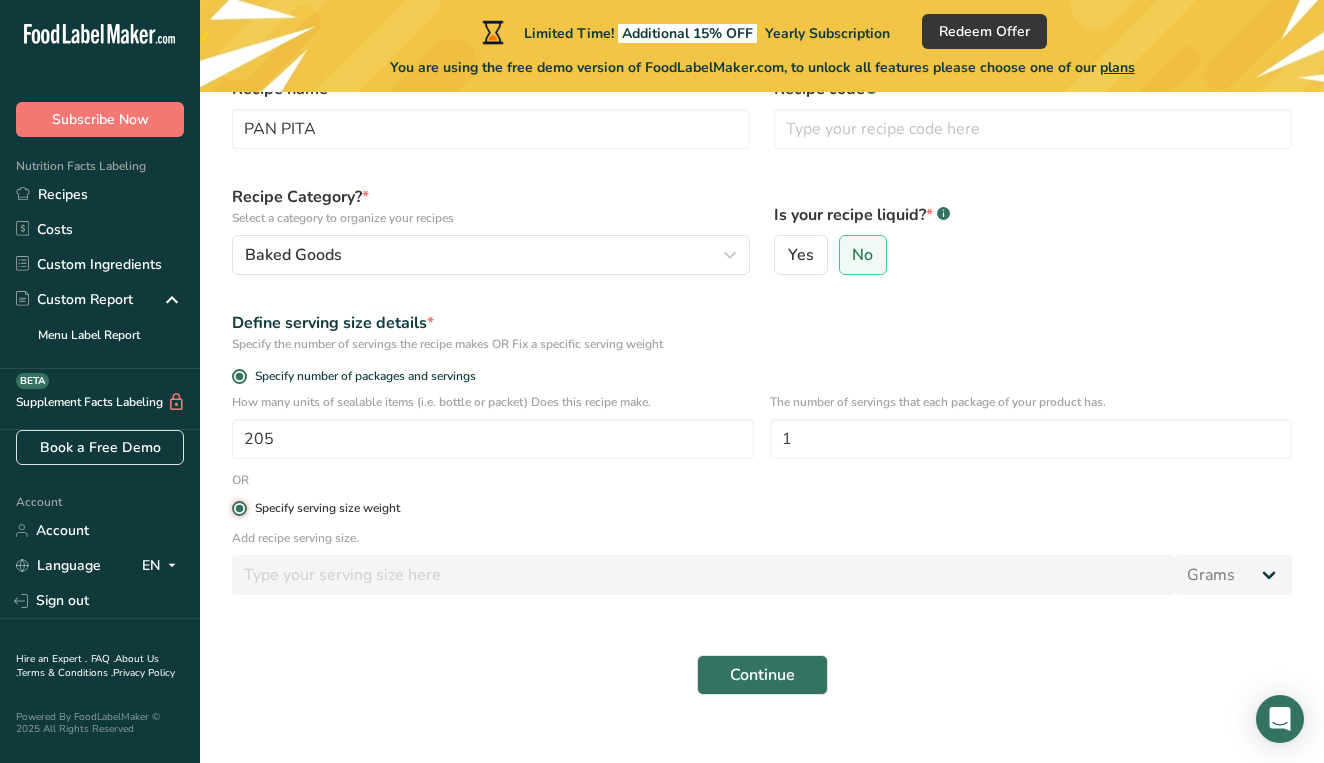 radio on "false" 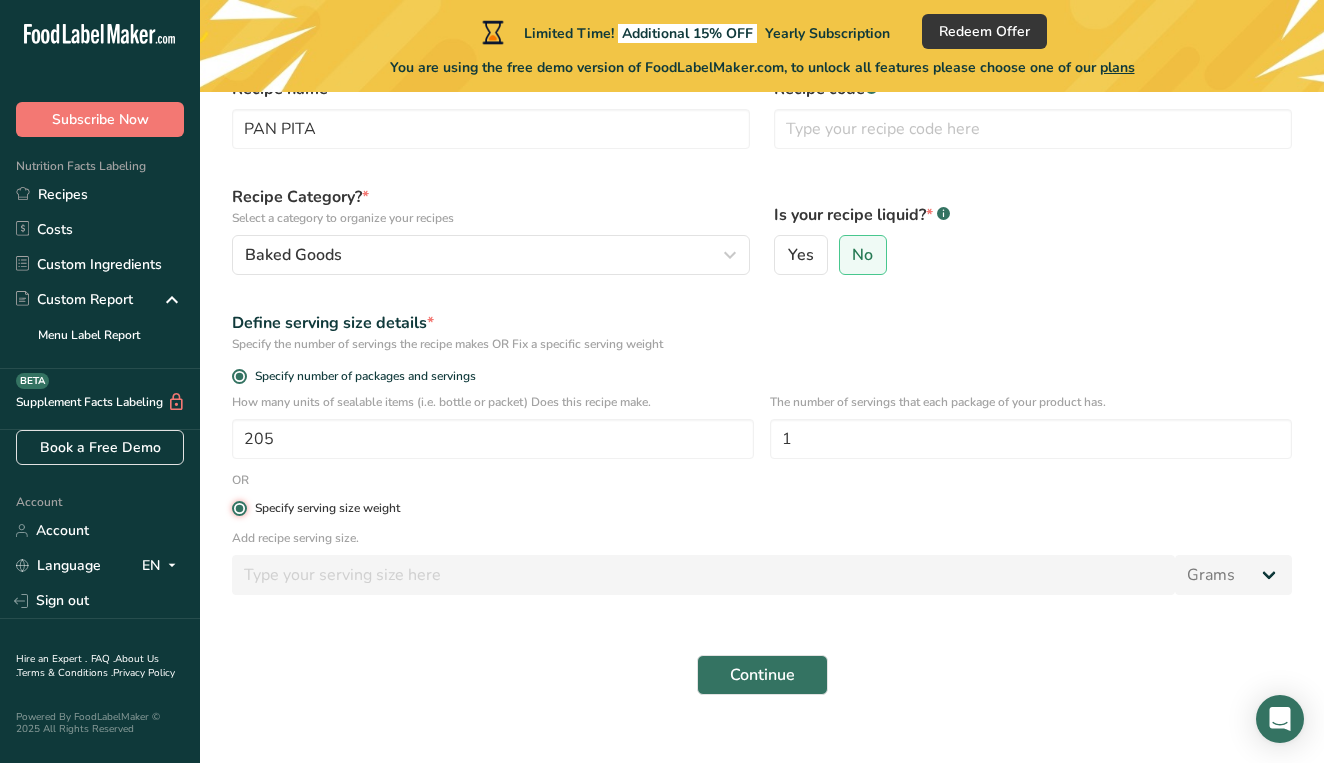 type 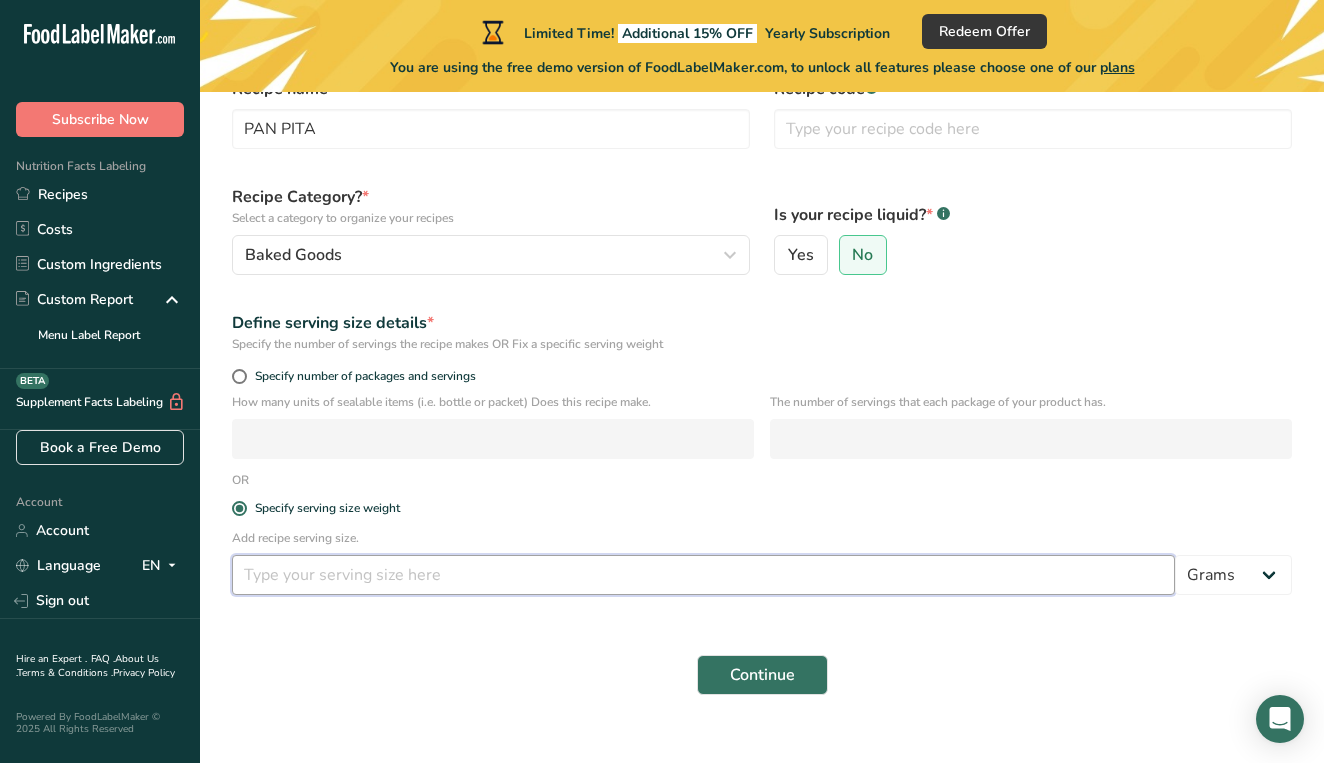 click at bounding box center (703, 575) 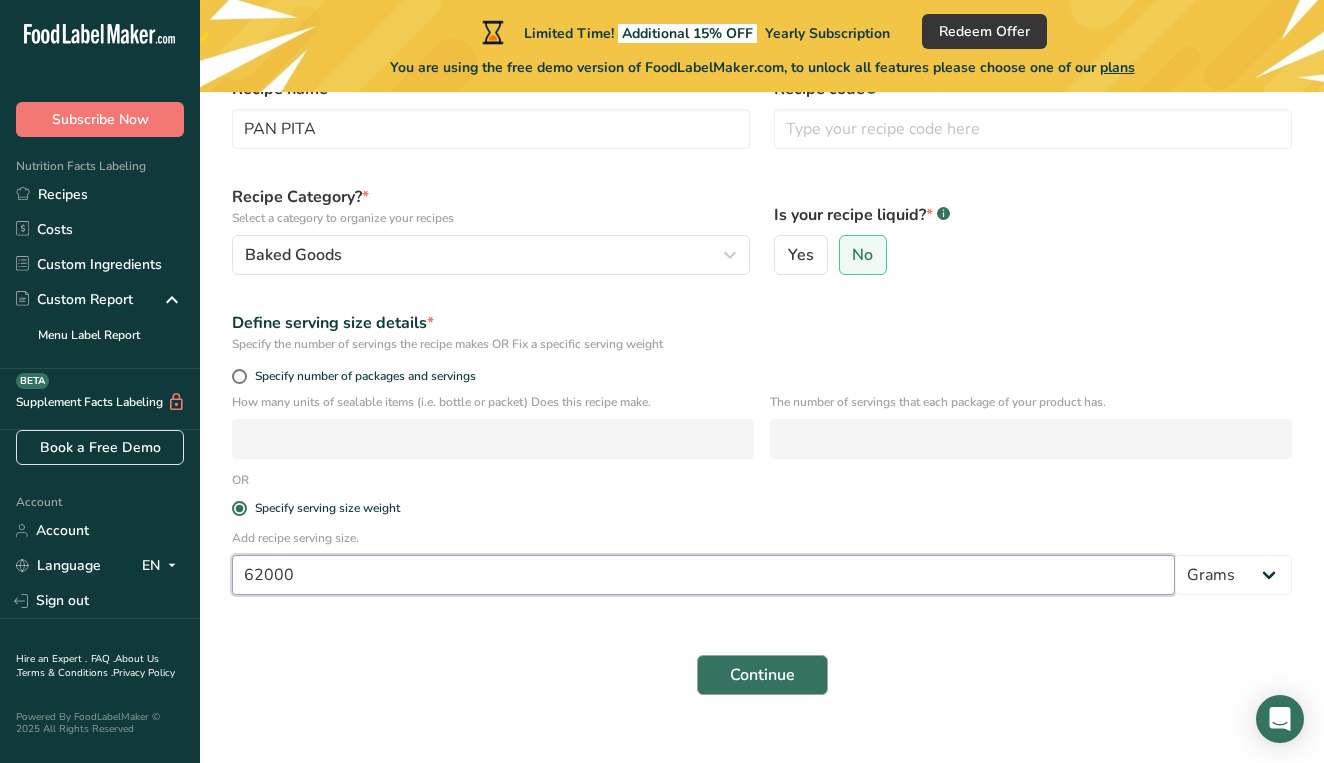 type on "62000" 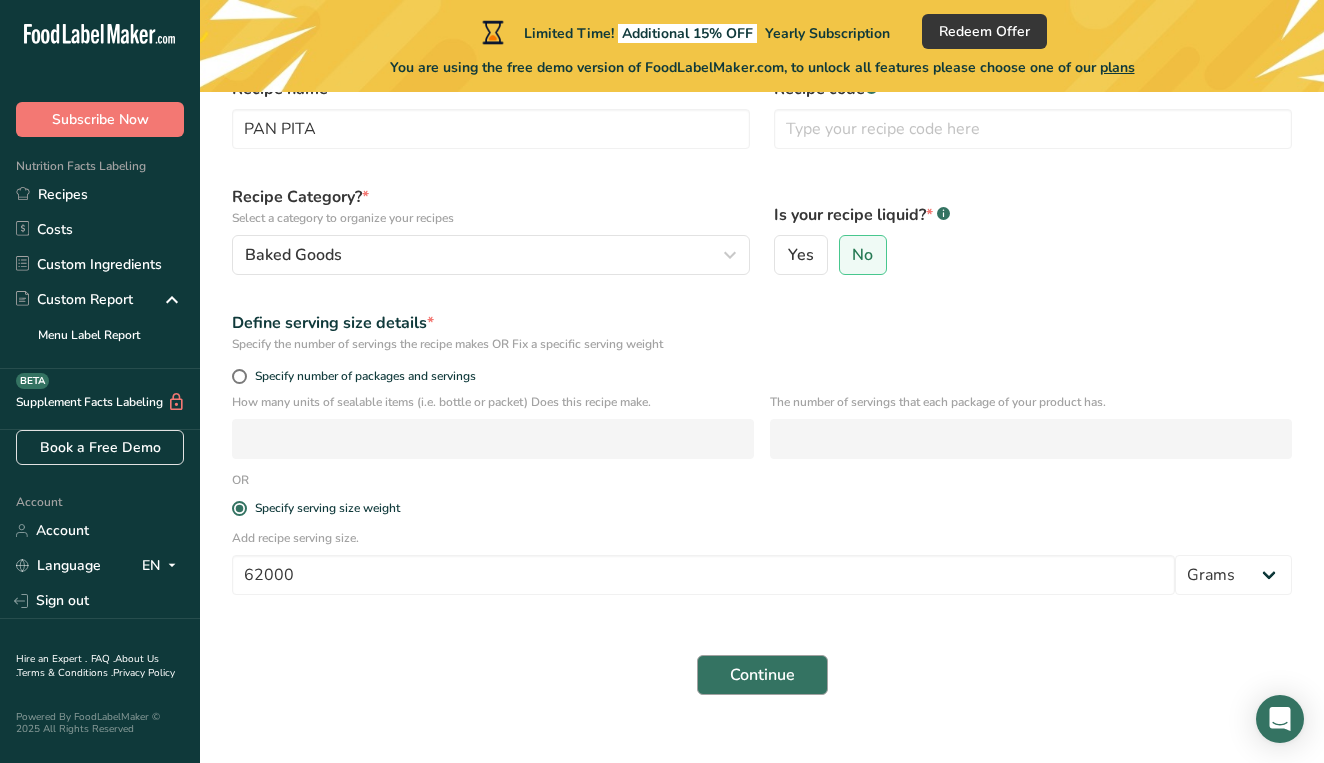 click on "Continue" at bounding box center (762, 675) 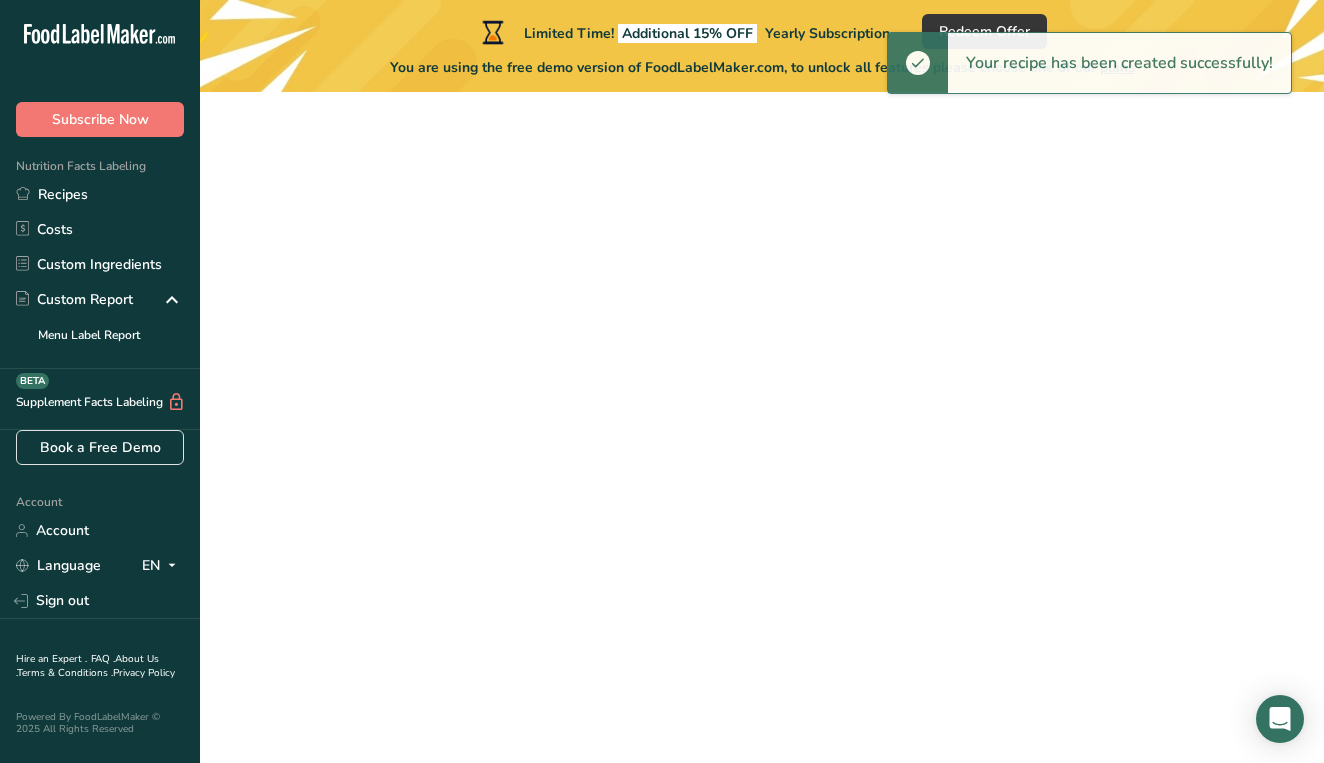 scroll, scrollTop: 0, scrollLeft: 0, axis: both 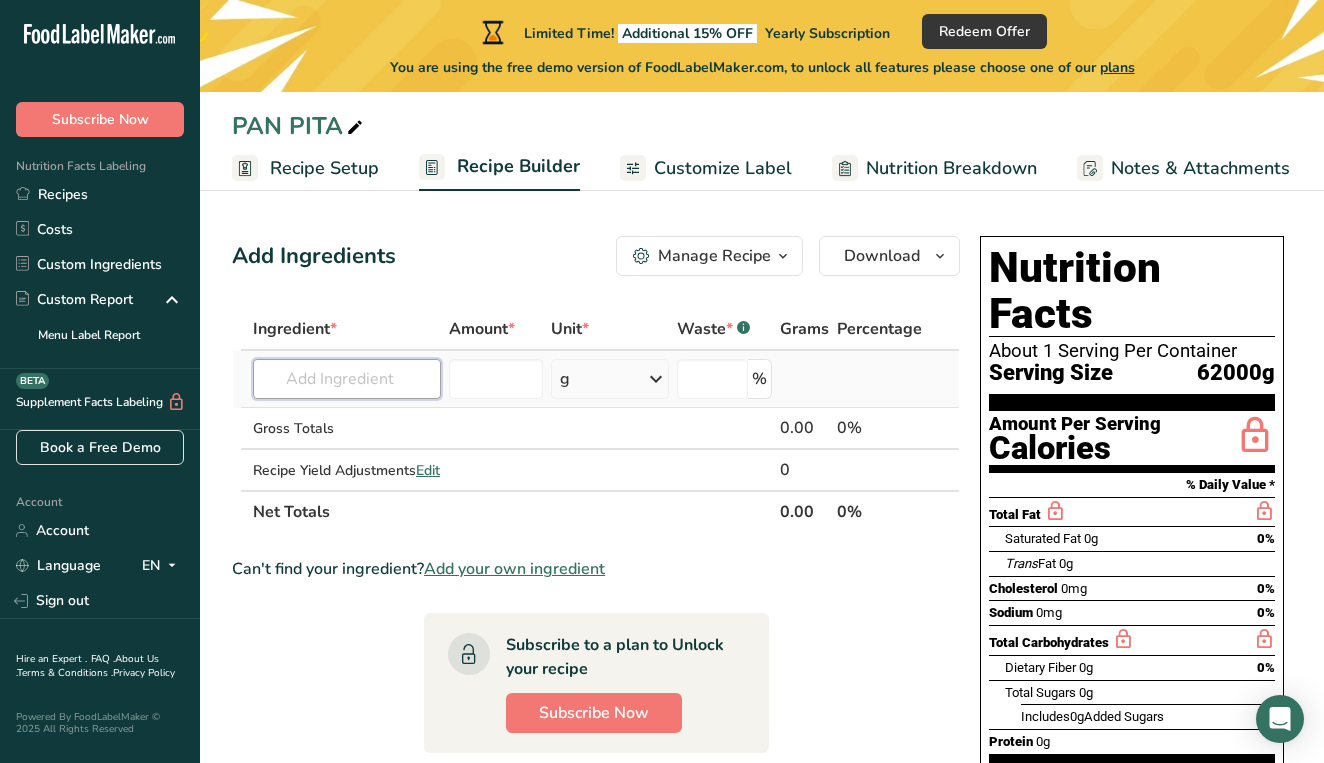 click at bounding box center (347, 379) 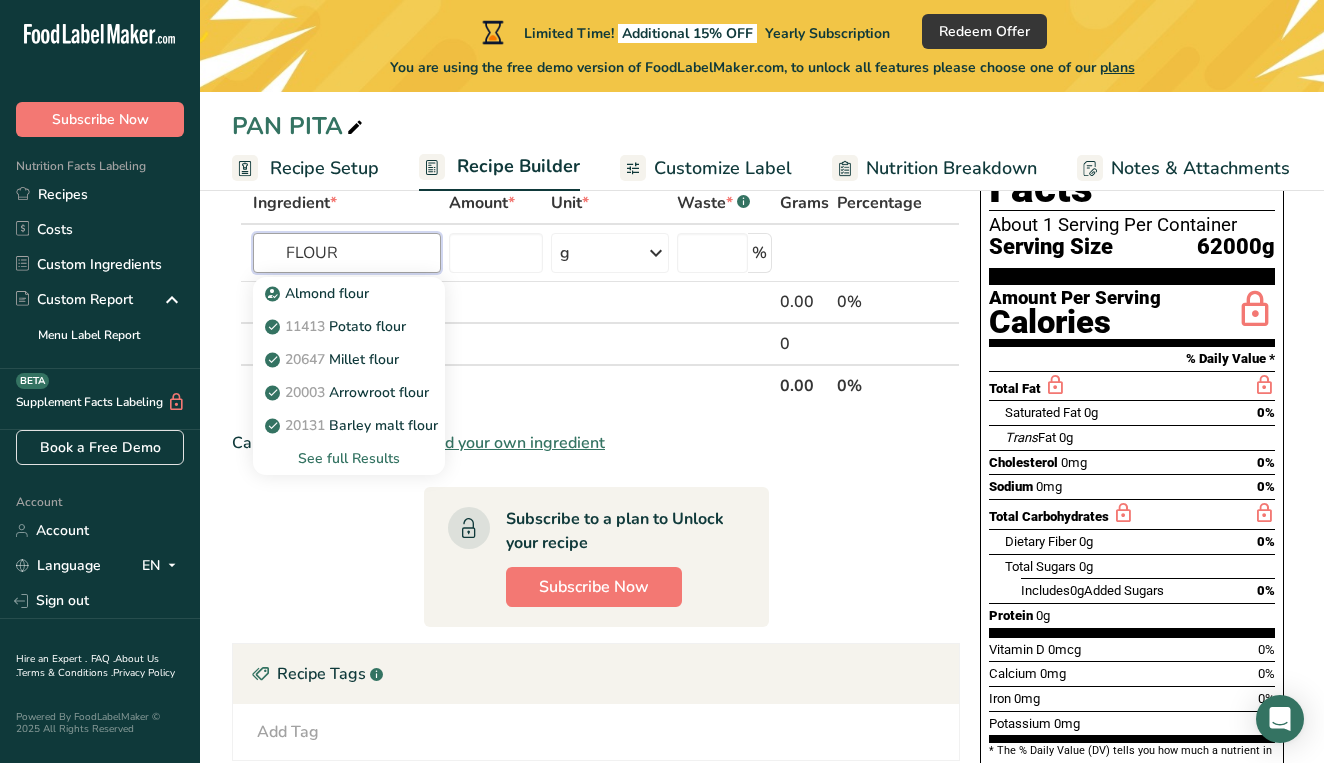 scroll, scrollTop: 127, scrollLeft: 0, axis: vertical 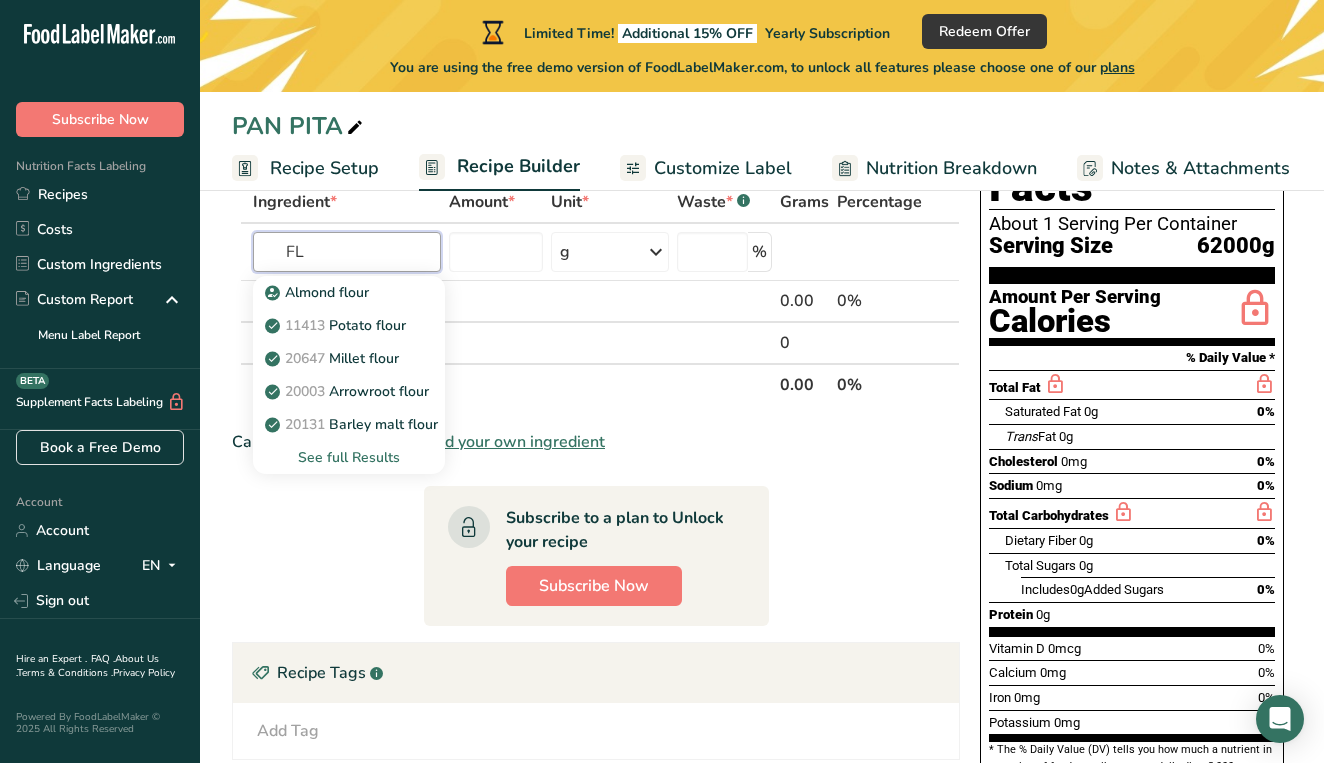 type on "F" 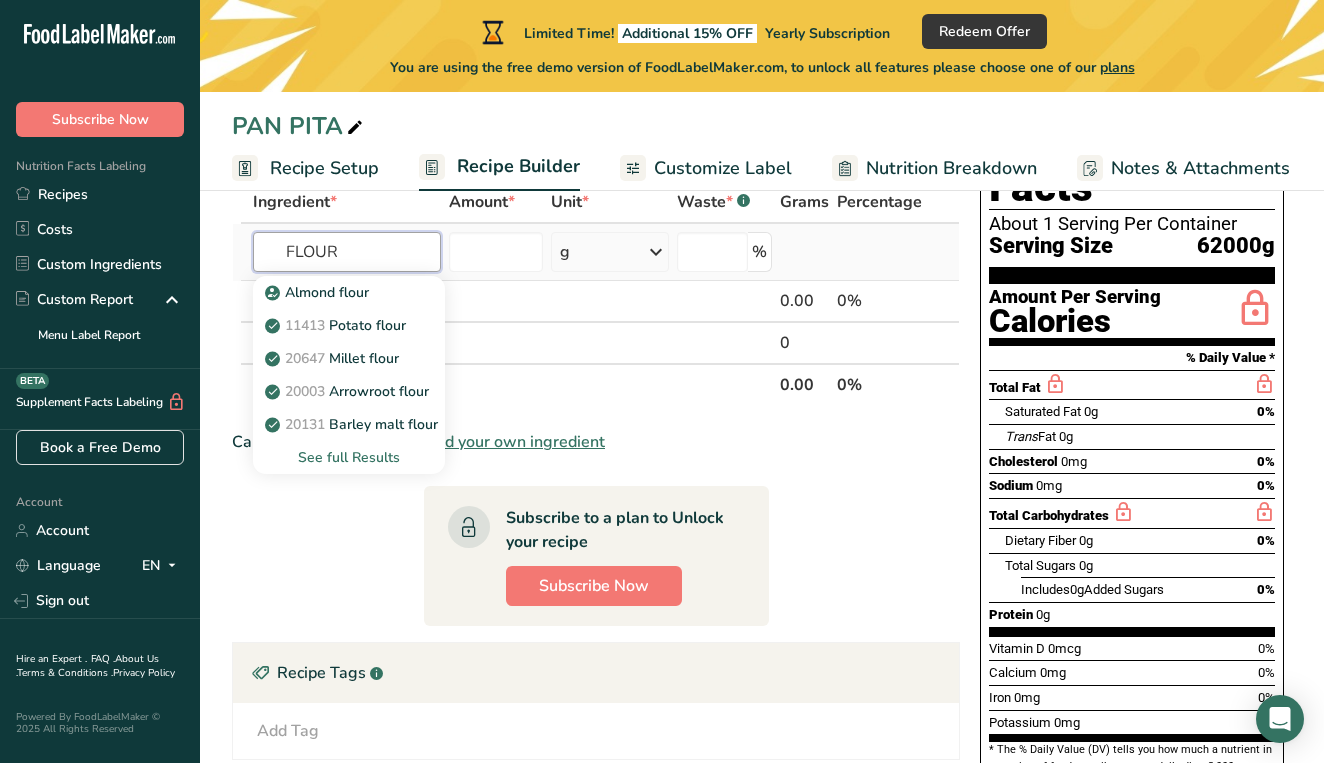 type on "FLOUR" 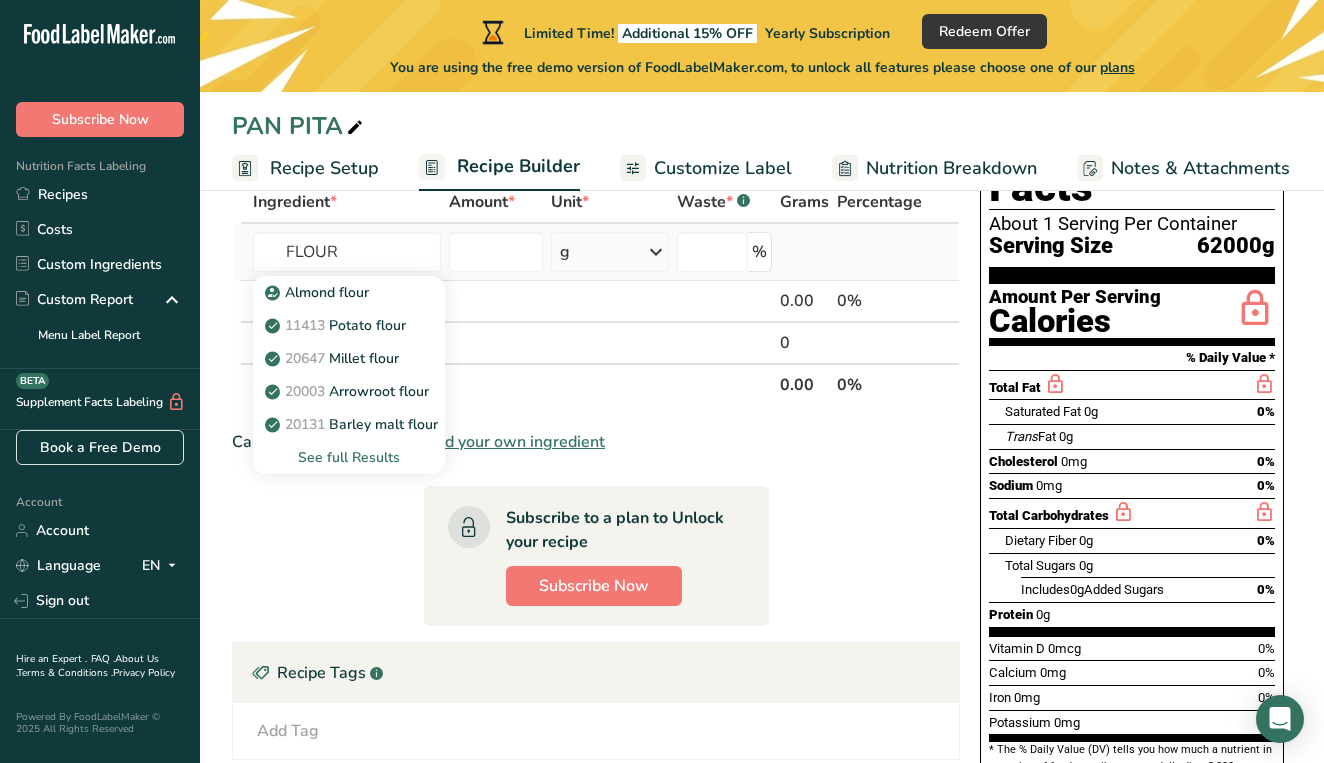 type 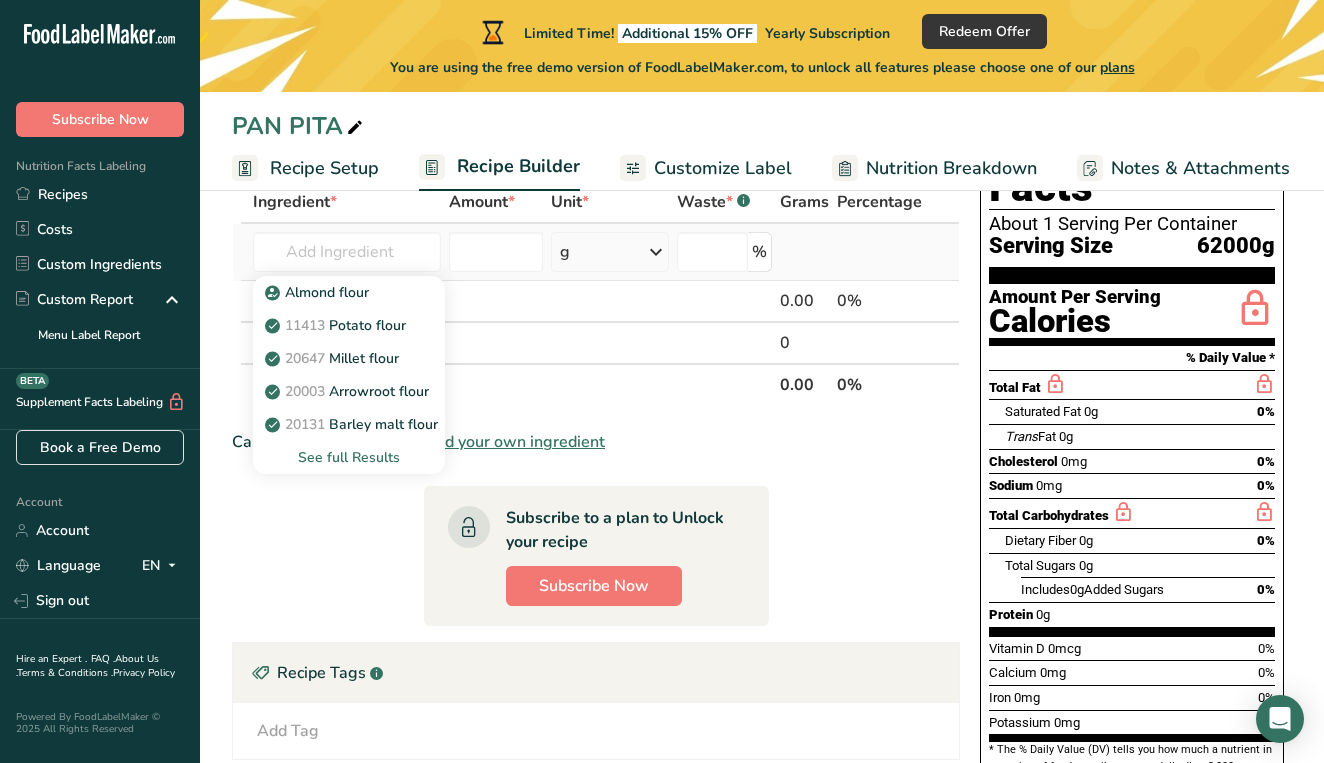 click on "See full Results" at bounding box center (349, 457) 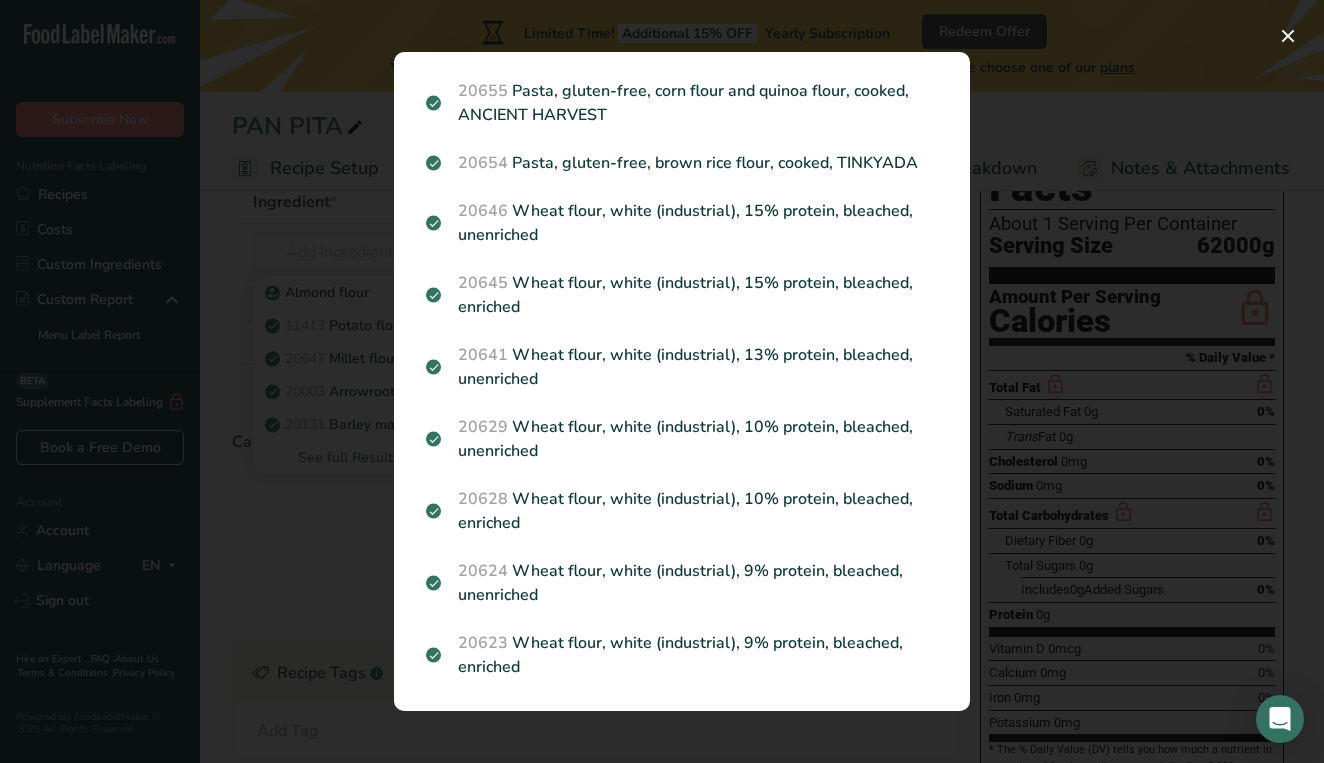 scroll, scrollTop: 2325, scrollLeft: 0, axis: vertical 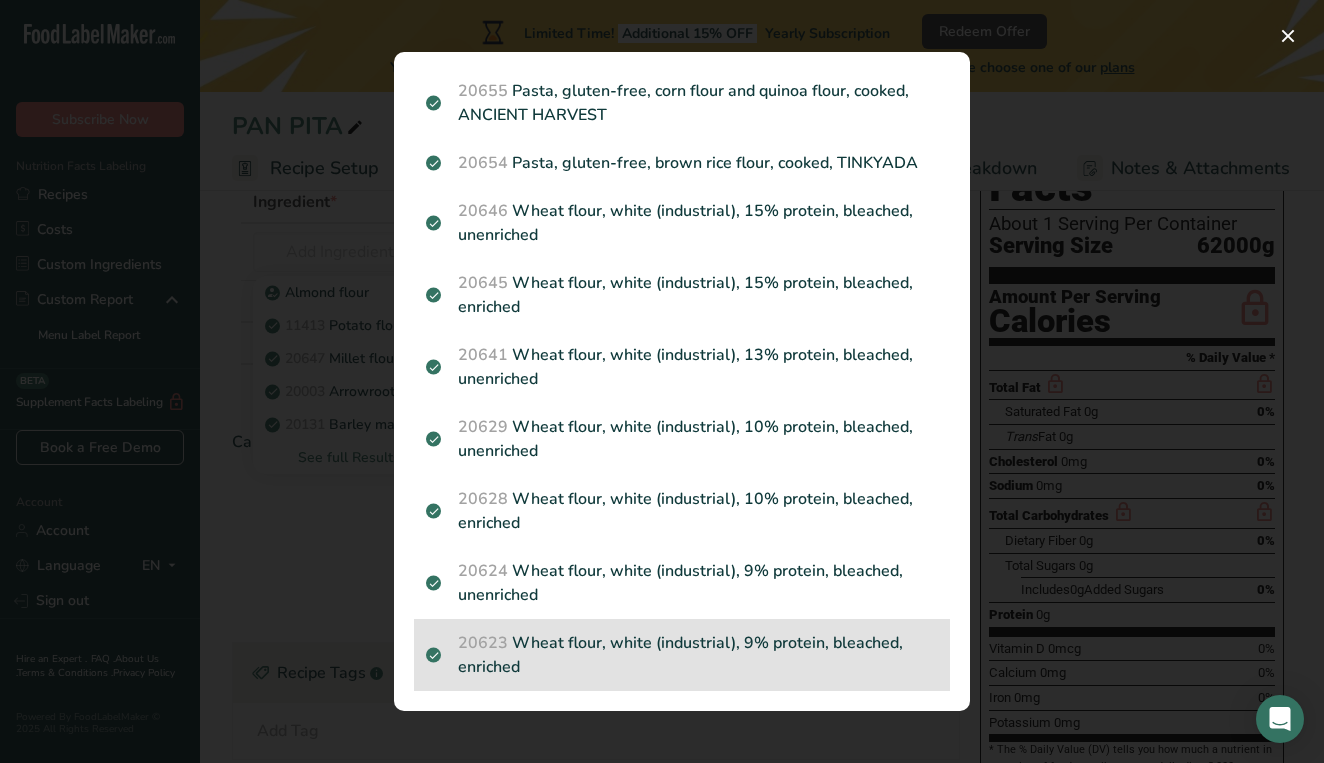 click on "20623
[PRODUCT]" at bounding box center [682, 655] 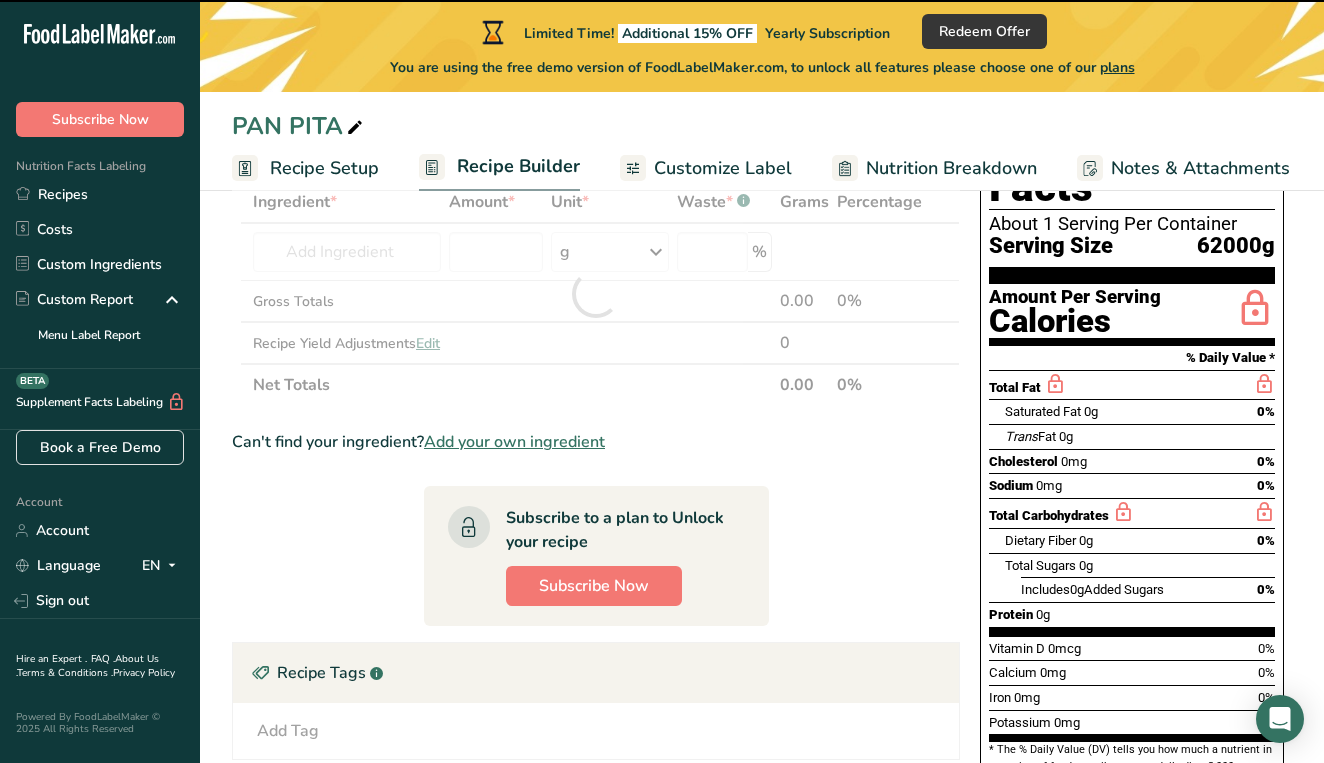 type on "0" 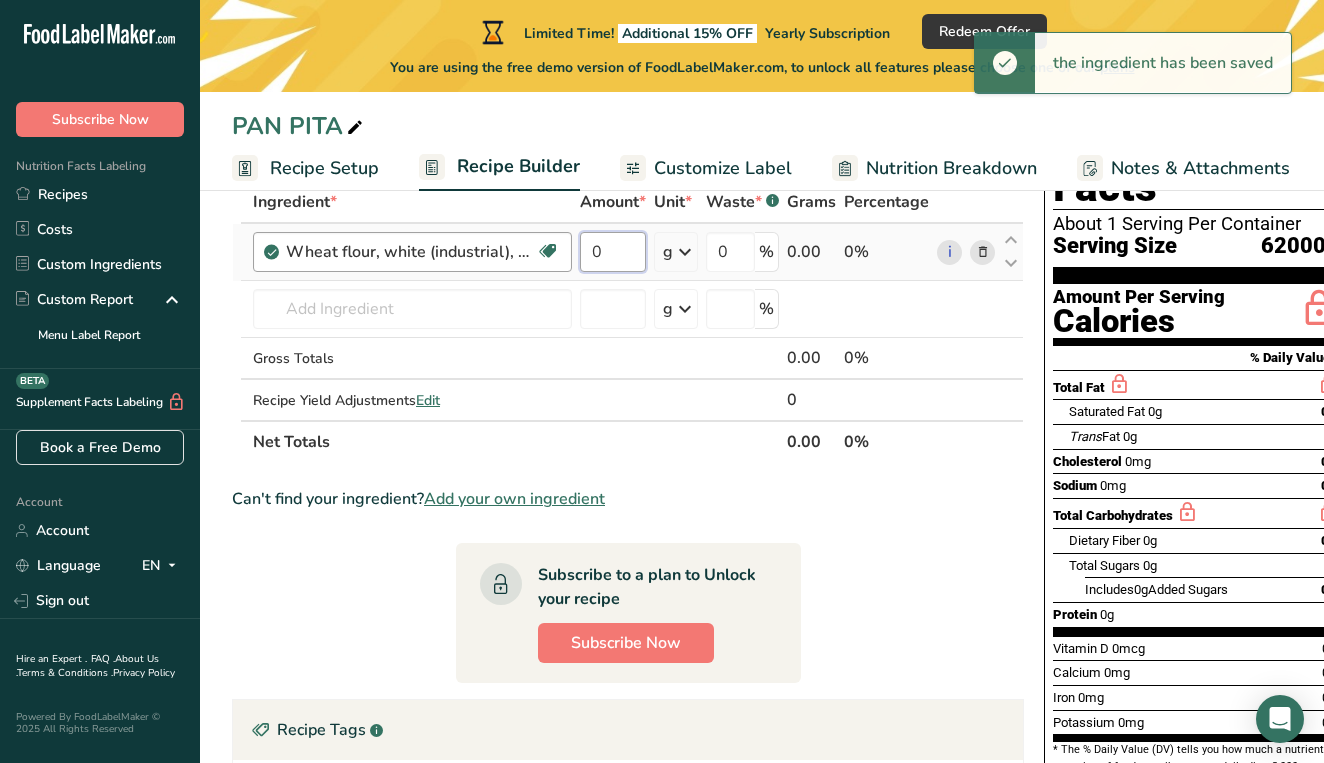 drag, startPoint x: 616, startPoint y: 246, endPoint x: 546, endPoint y: 246, distance: 70 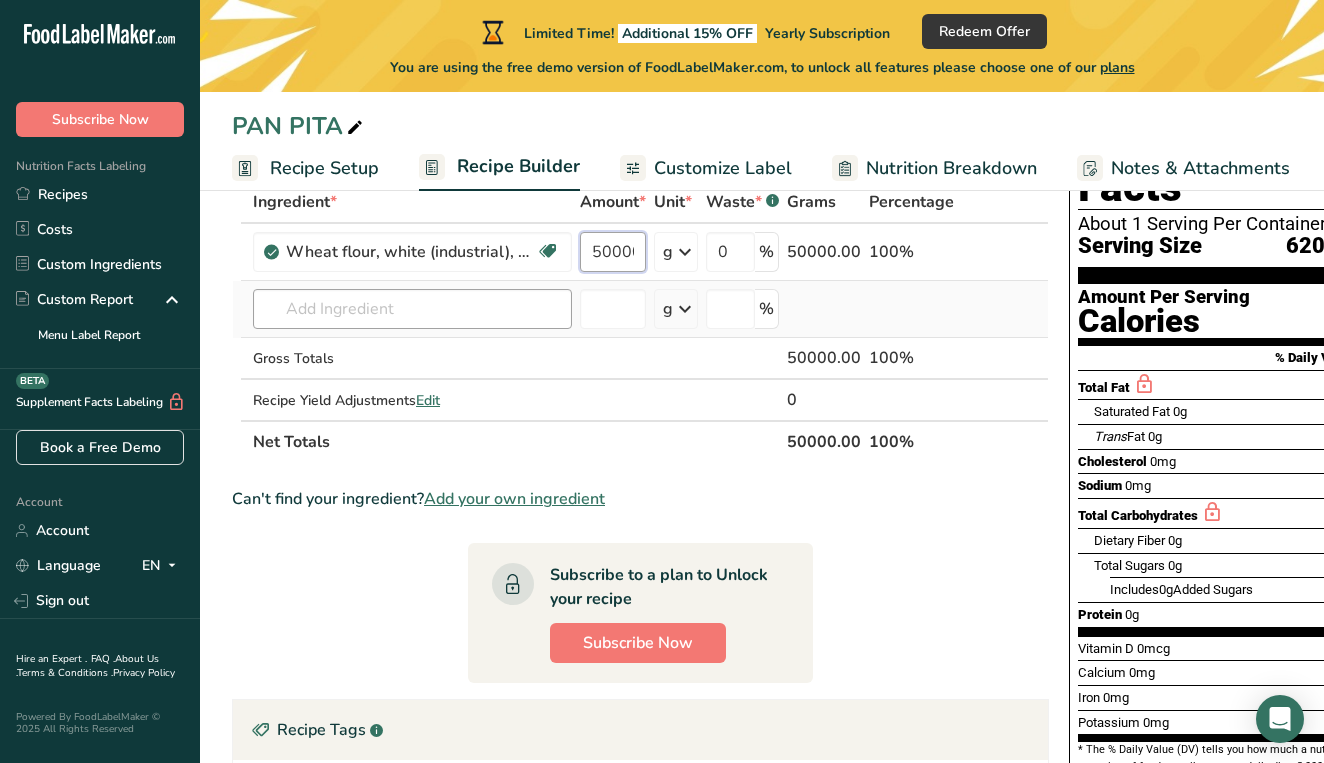 type on "50000" 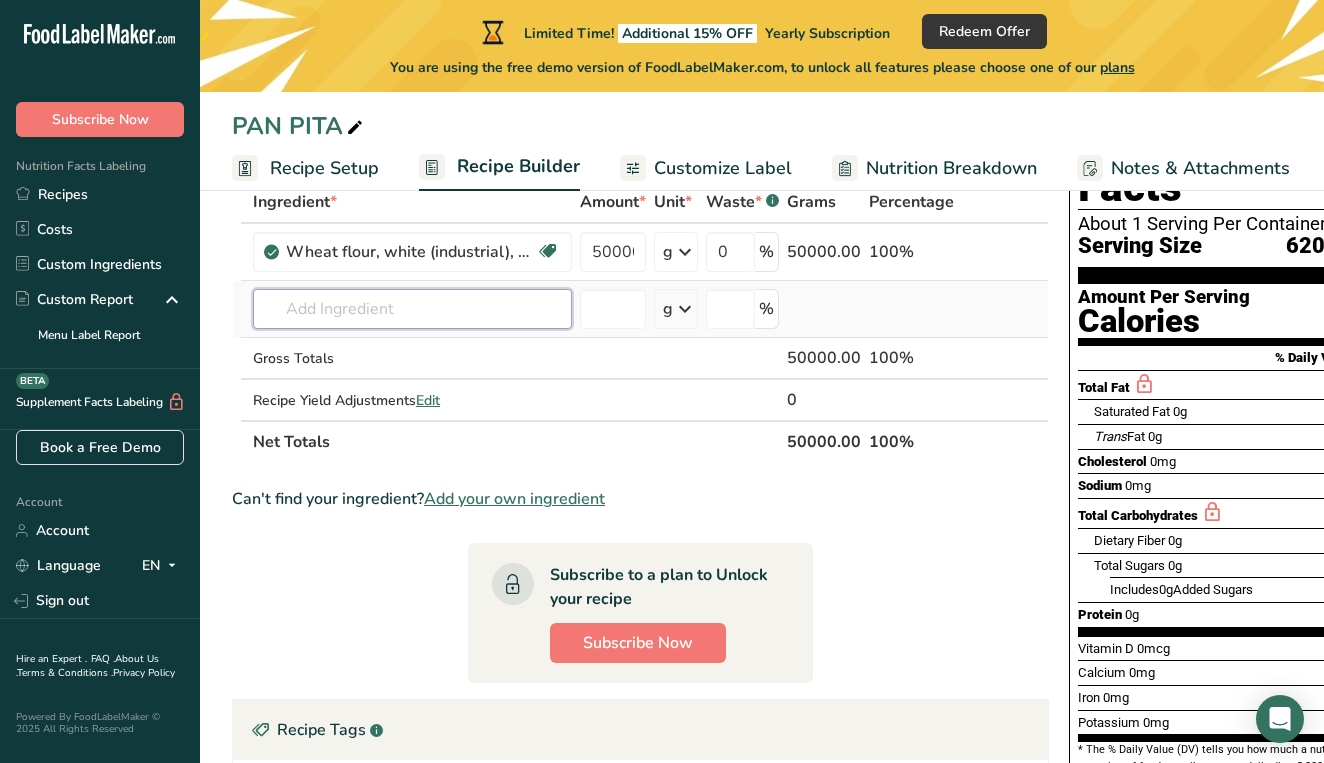 click on "Ingredient *
Amount *
Unit *
Waste *   .a-a{fill:#347362;}.b-a{fill:#fff;}          Grams
Percentage
[PRODUCT]
Dairy free
Vegan
Vegetarian
Soy free
50000
g
Weight Units
g
kg
mg
See more
Volume Units
l
Volume units require a density conversion. If you know your ingredient's density enter it below. Otherwise, click on "RIA" our AI Regulatory bot - she will be able to help you
lb/ft3
g/cm3
Confirm
mL
lb/ft3
g/cm3" at bounding box center [640, 322] 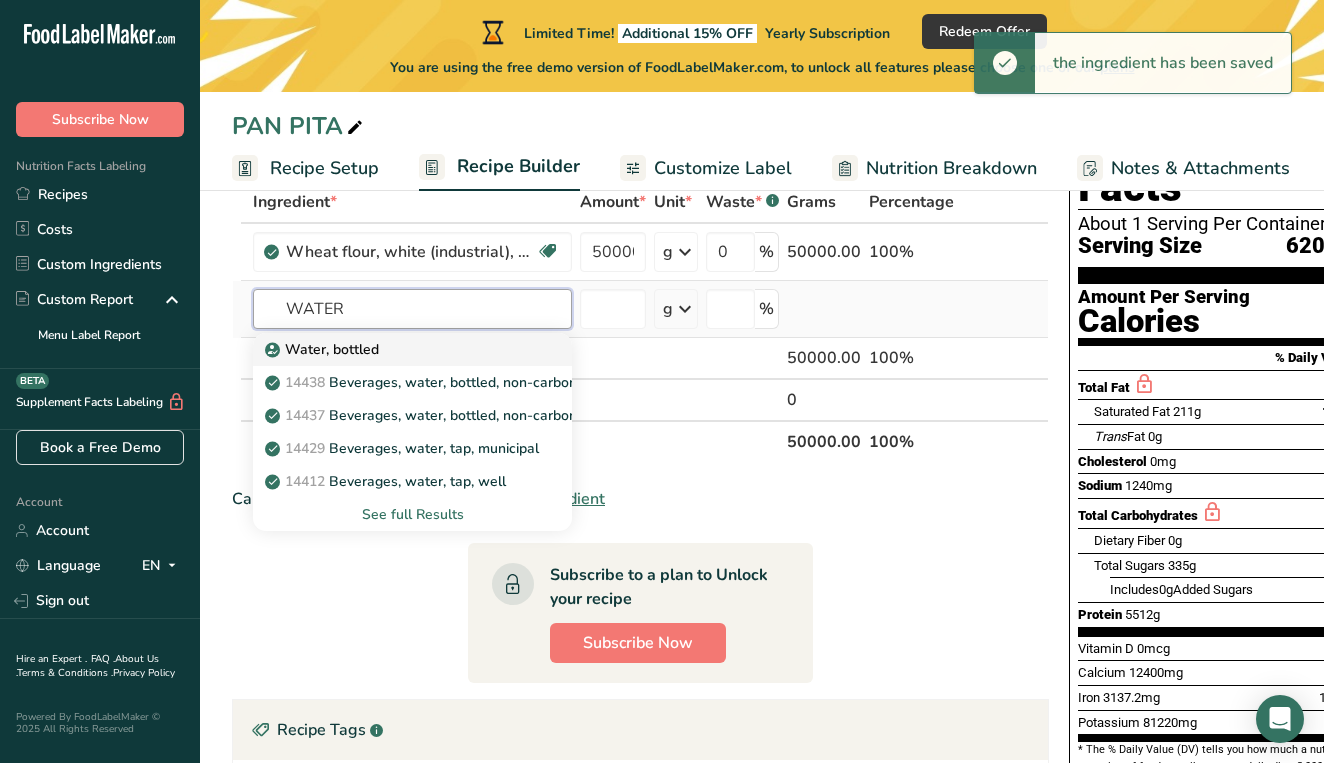 type on "WATER" 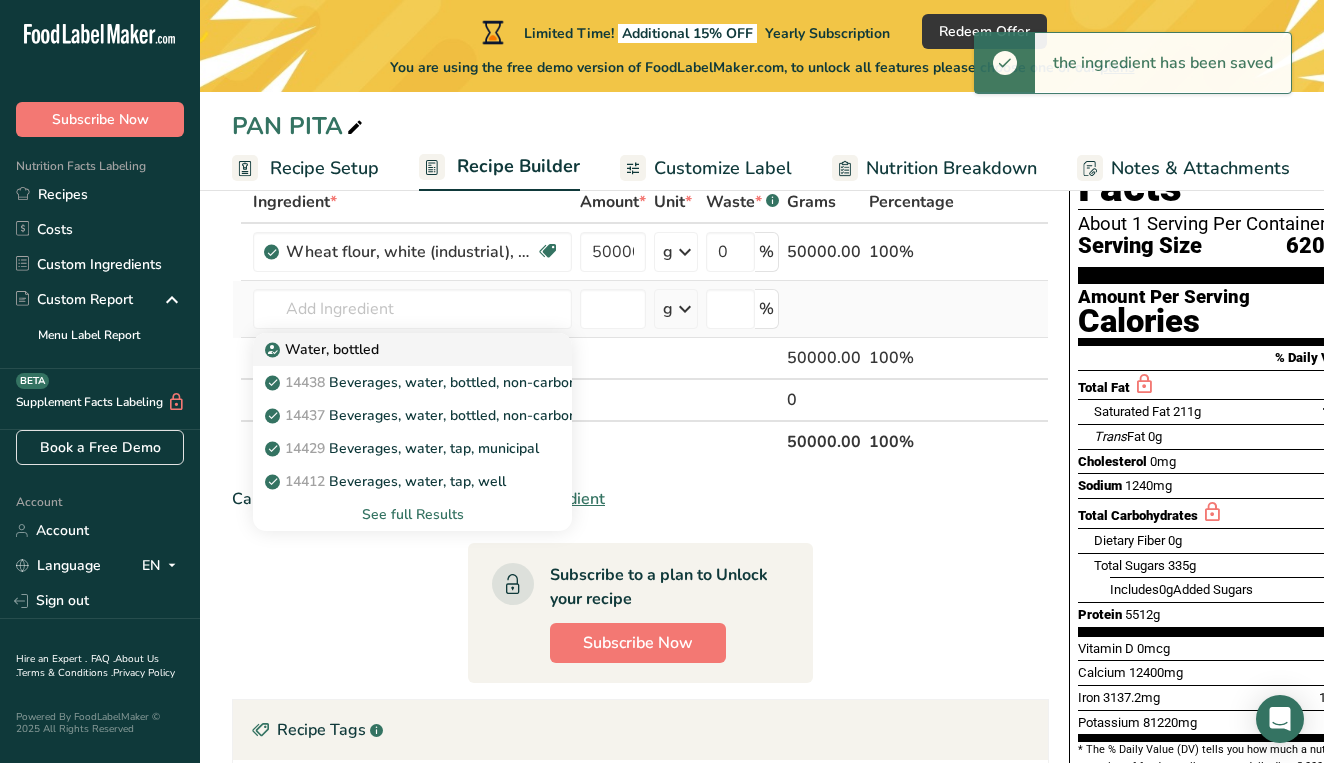 click on "Water, bottled" at bounding box center (396, 349) 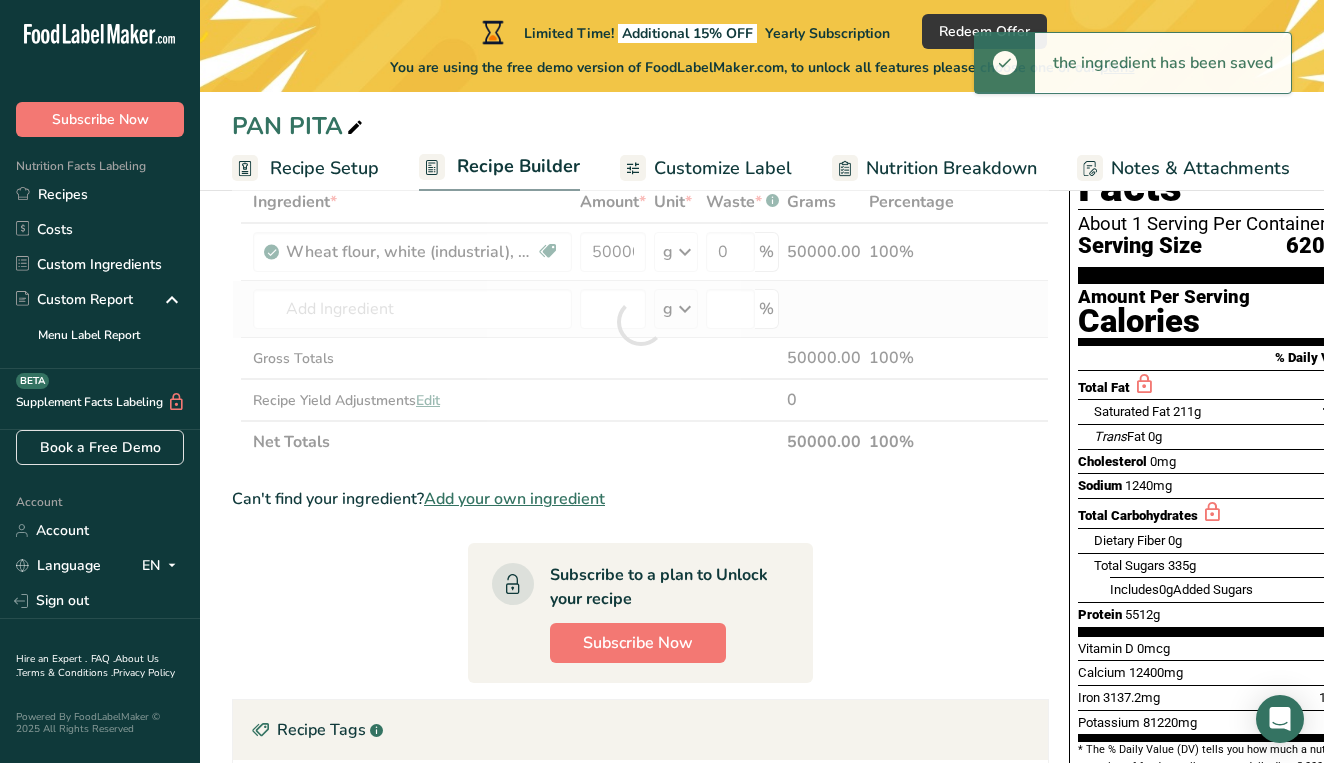 type on "Water, bottled" 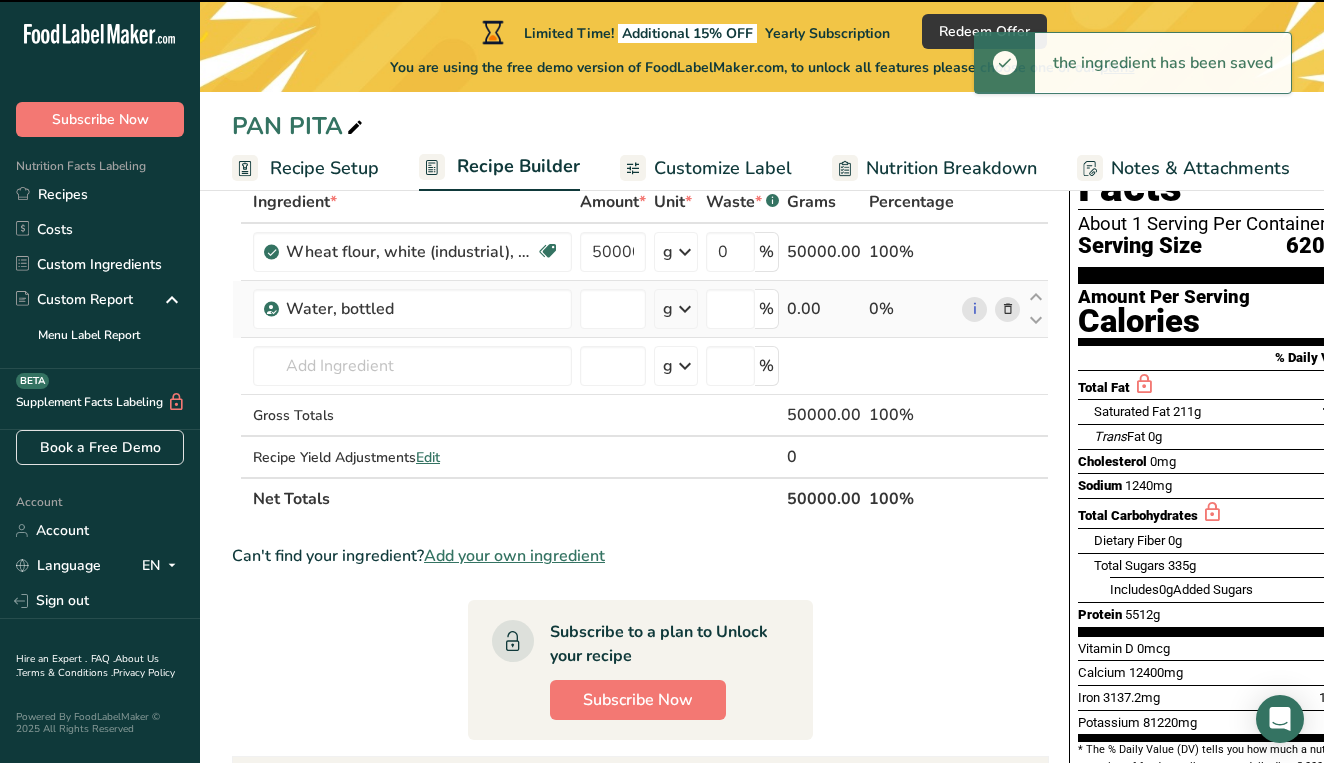type on "0" 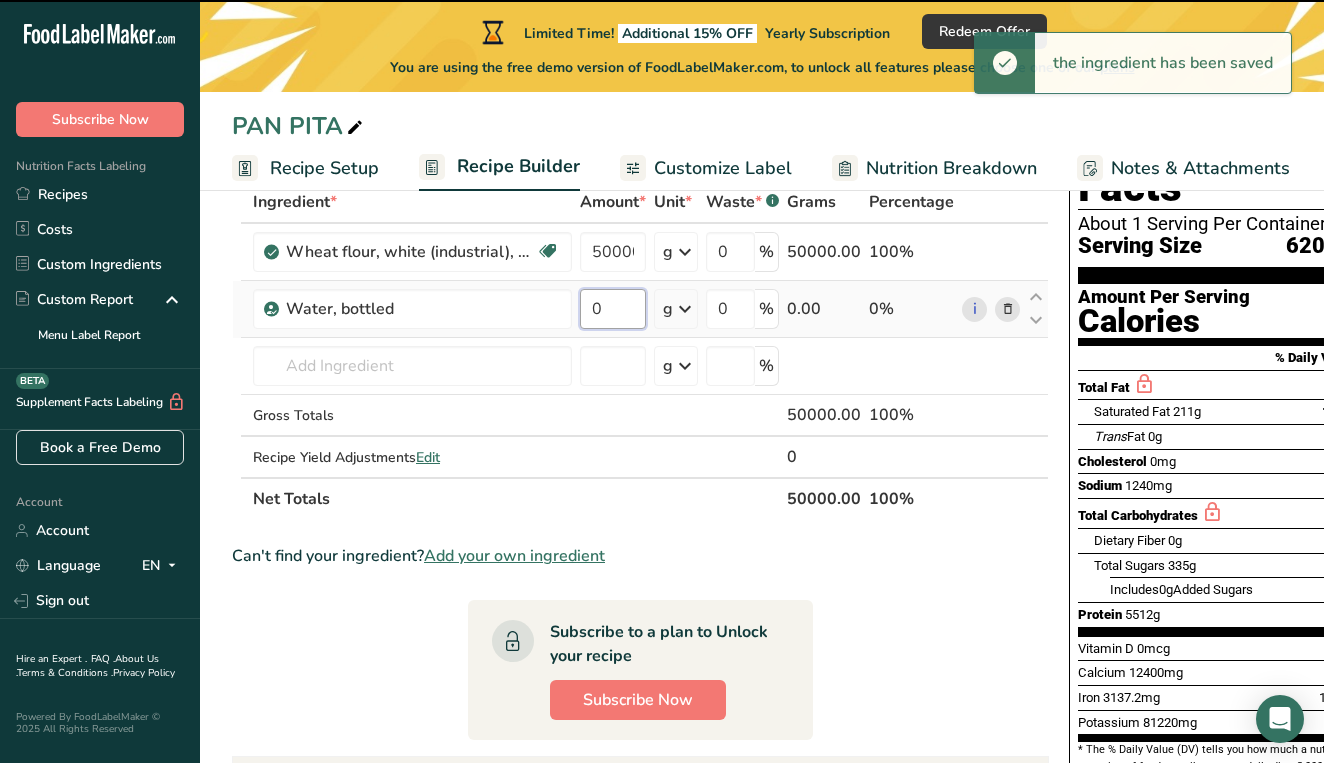 click on "0" at bounding box center [613, 309] 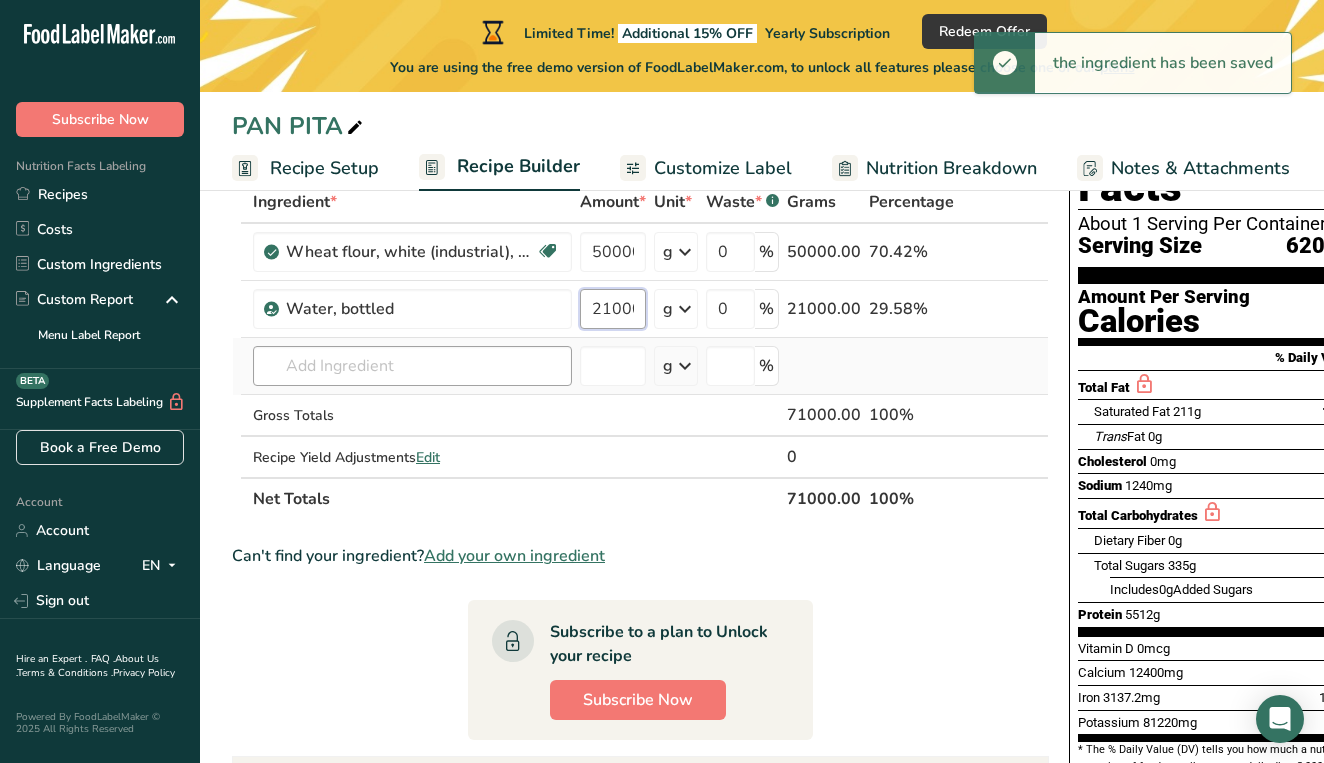 type on "21000" 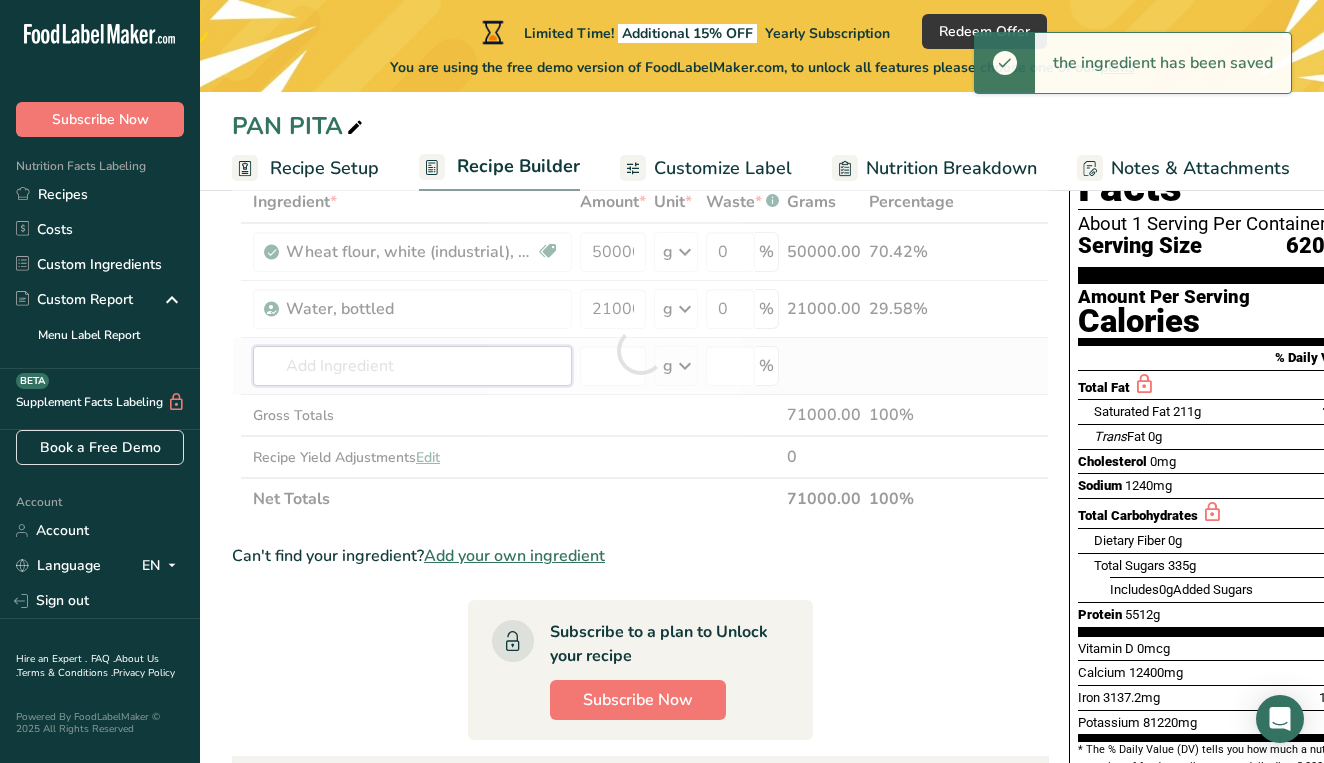 click on "Ingredient *
Amount *
Unit *
Waste *   .a-a{fill:#347362;}.b-a{fill:#fff;}          Grams
Percentage
[PRODUCT]
Dairy free
Vegan
Vegetarian
Soy free
50000
g
Weight Units
g
kg
mg
See more
Volume Units
l
Volume units require a density conversion. If you know your ingredient's density enter it below. Otherwise, click on "RIA" our AI Regulatory bot - she will be able to help you
lb/ft3
g/cm3
Confirm
mL
lb/ft3
g/cm3" at bounding box center (640, 350) 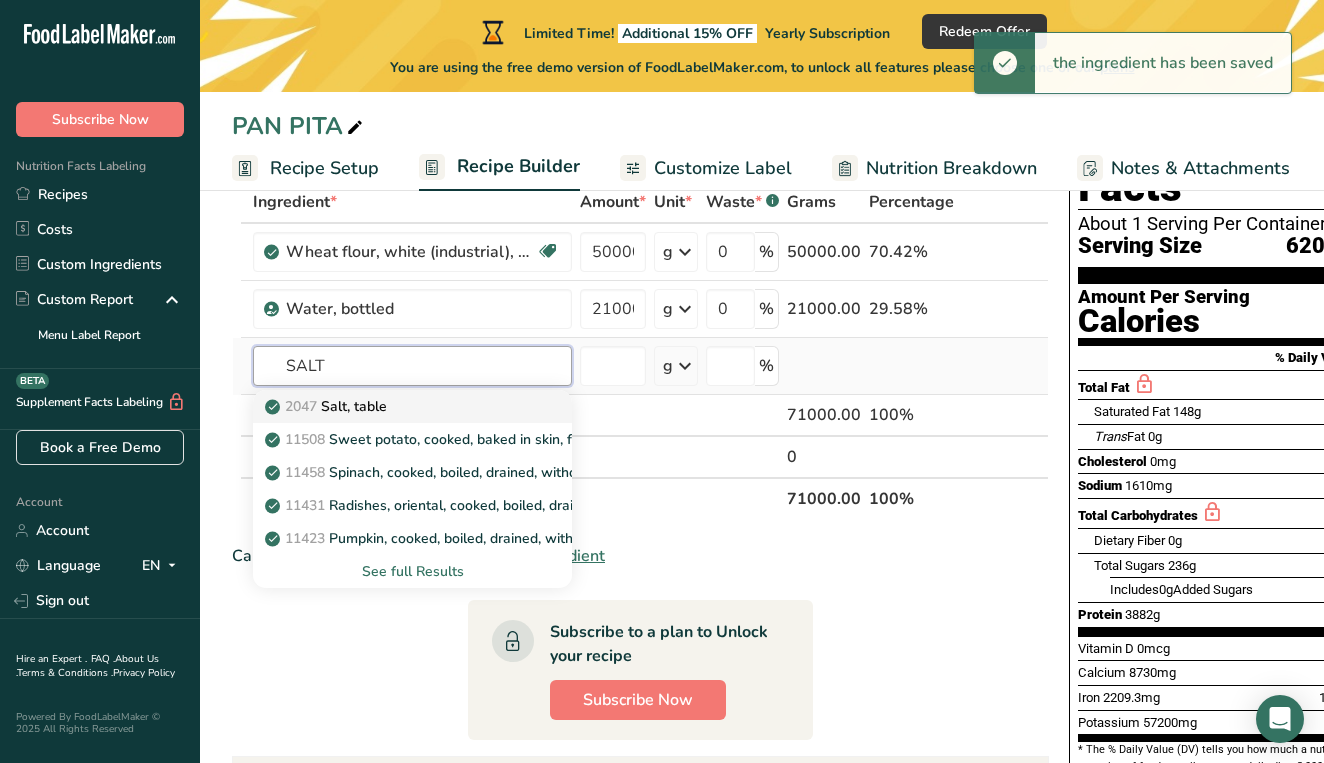 type on "SALT" 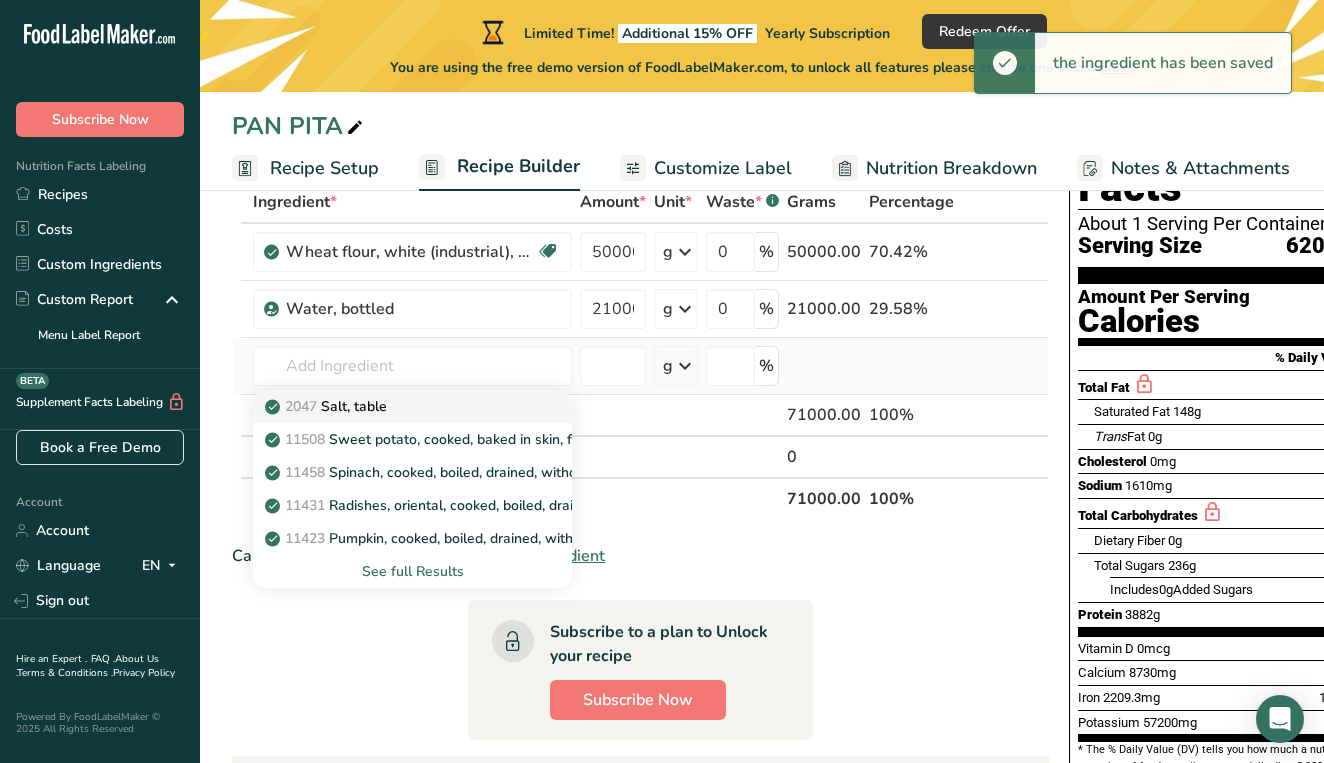 click on "2047
Salt, table" at bounding box center (396, 406) 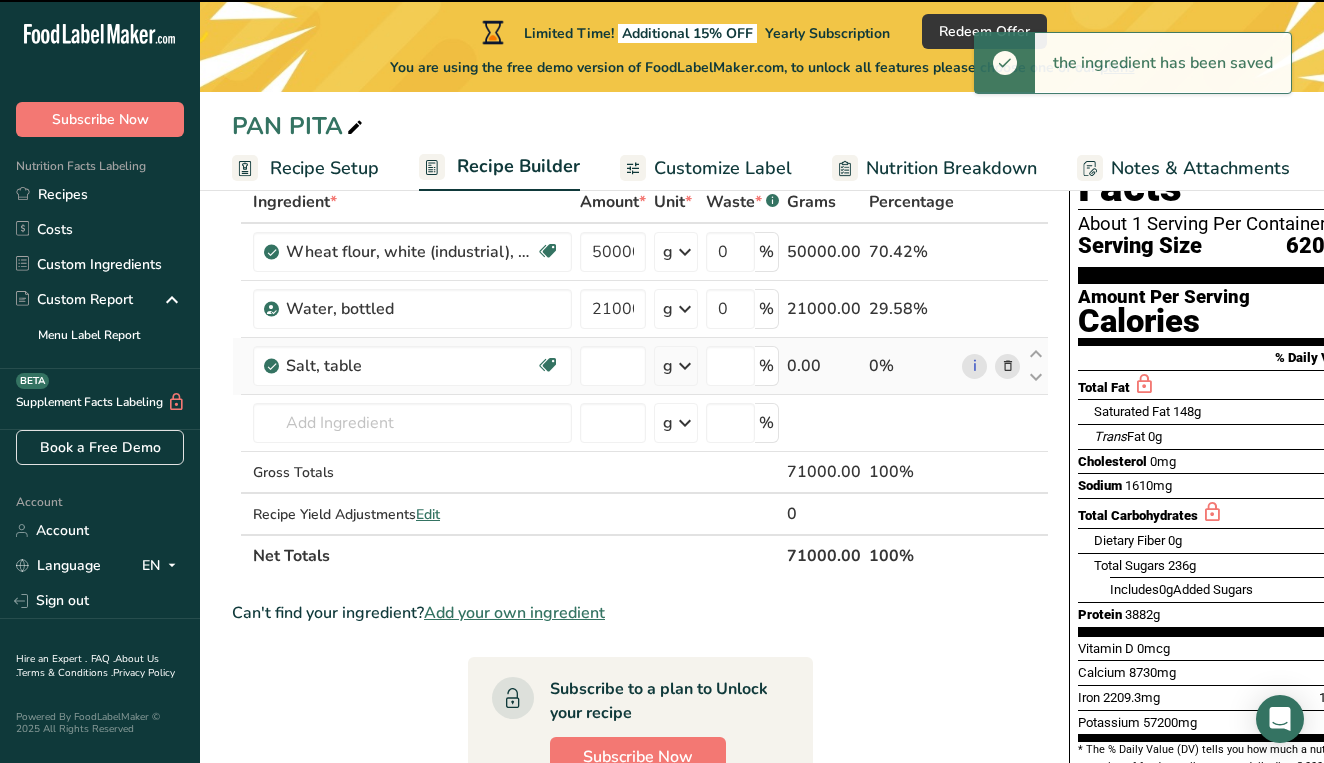 type on "0" 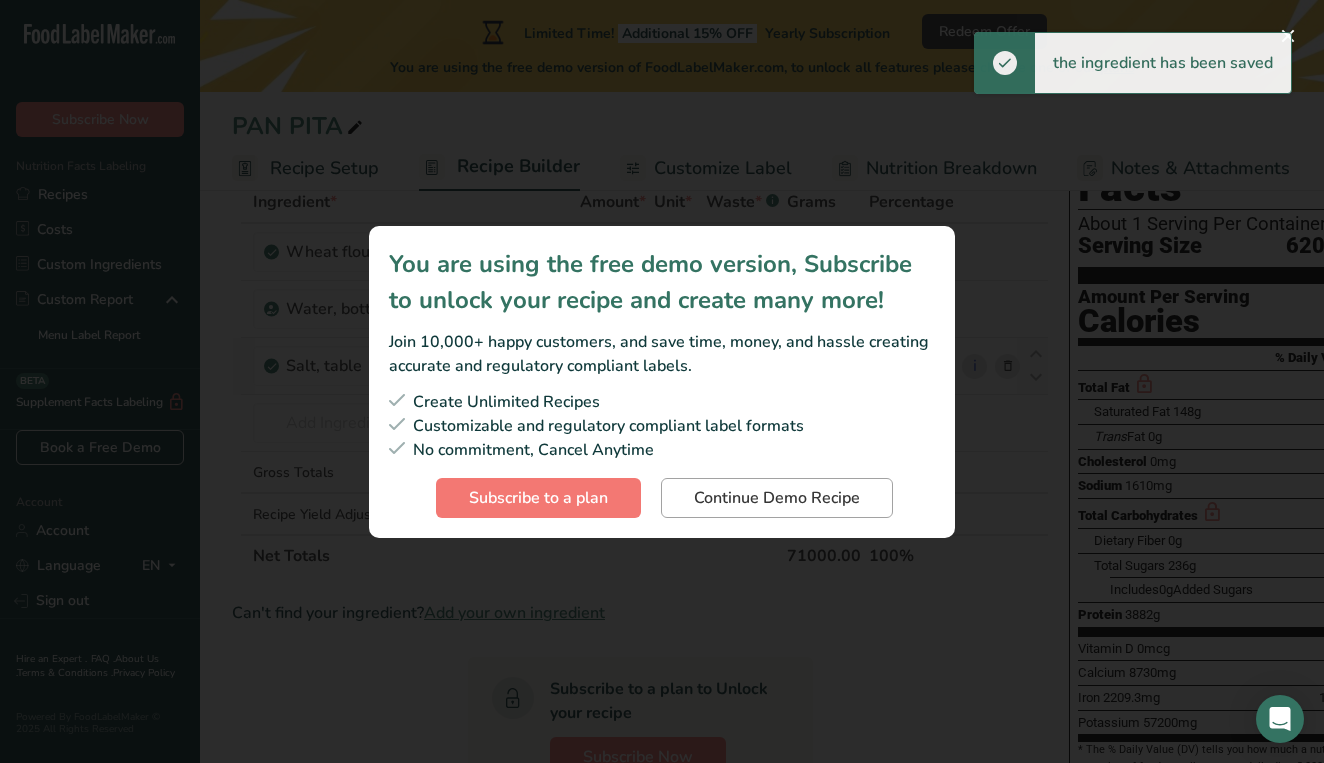 click on "Continue Demo Recipe" at bounding box center [777, 498] 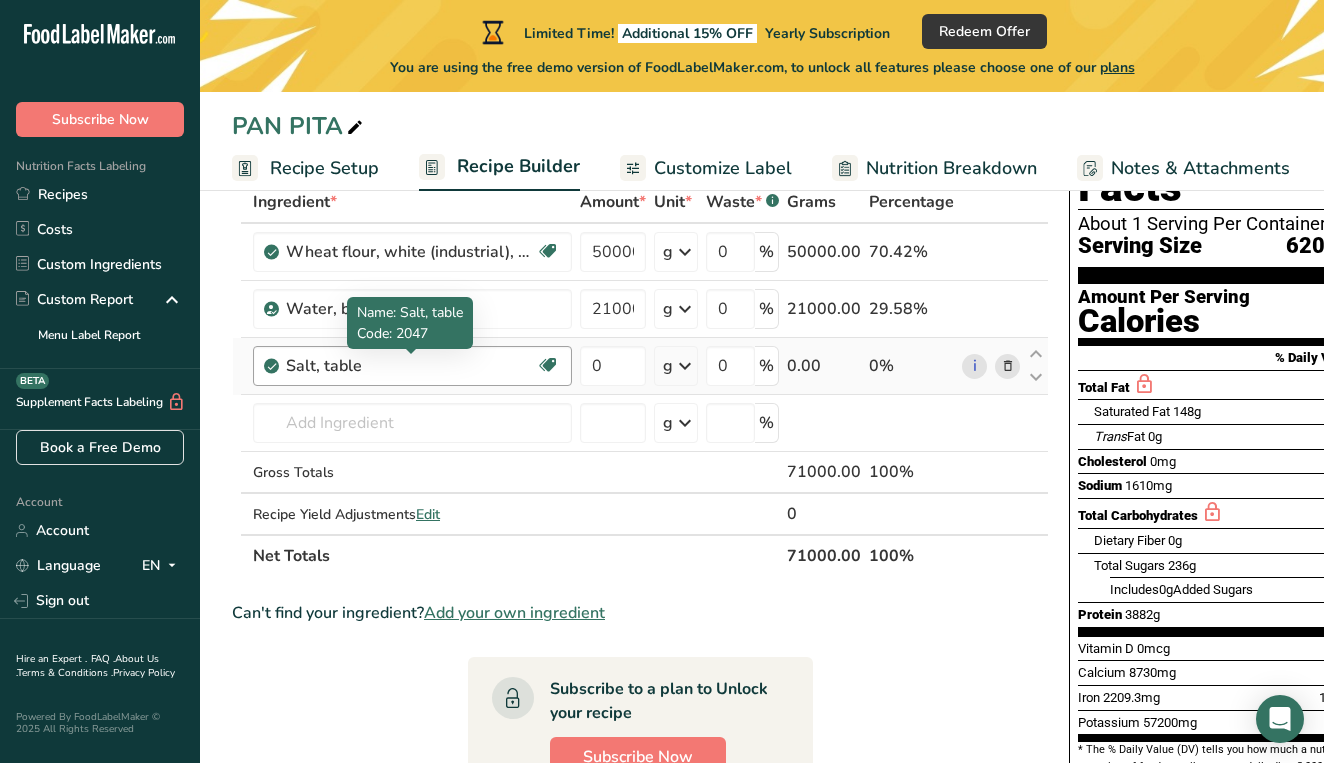 click on "Salt, table" at bounding box center (411, 366) 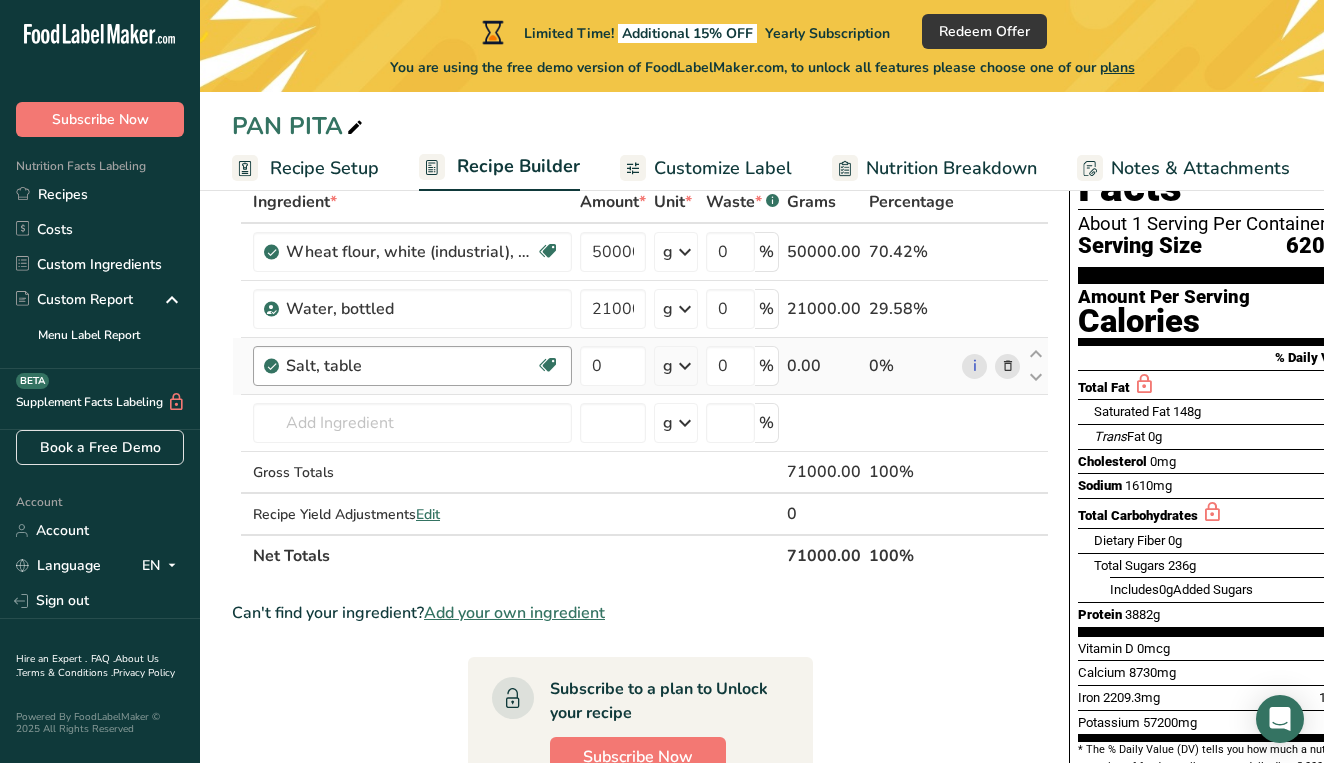 click on "Salt, table" at bounding box center [411, 366] 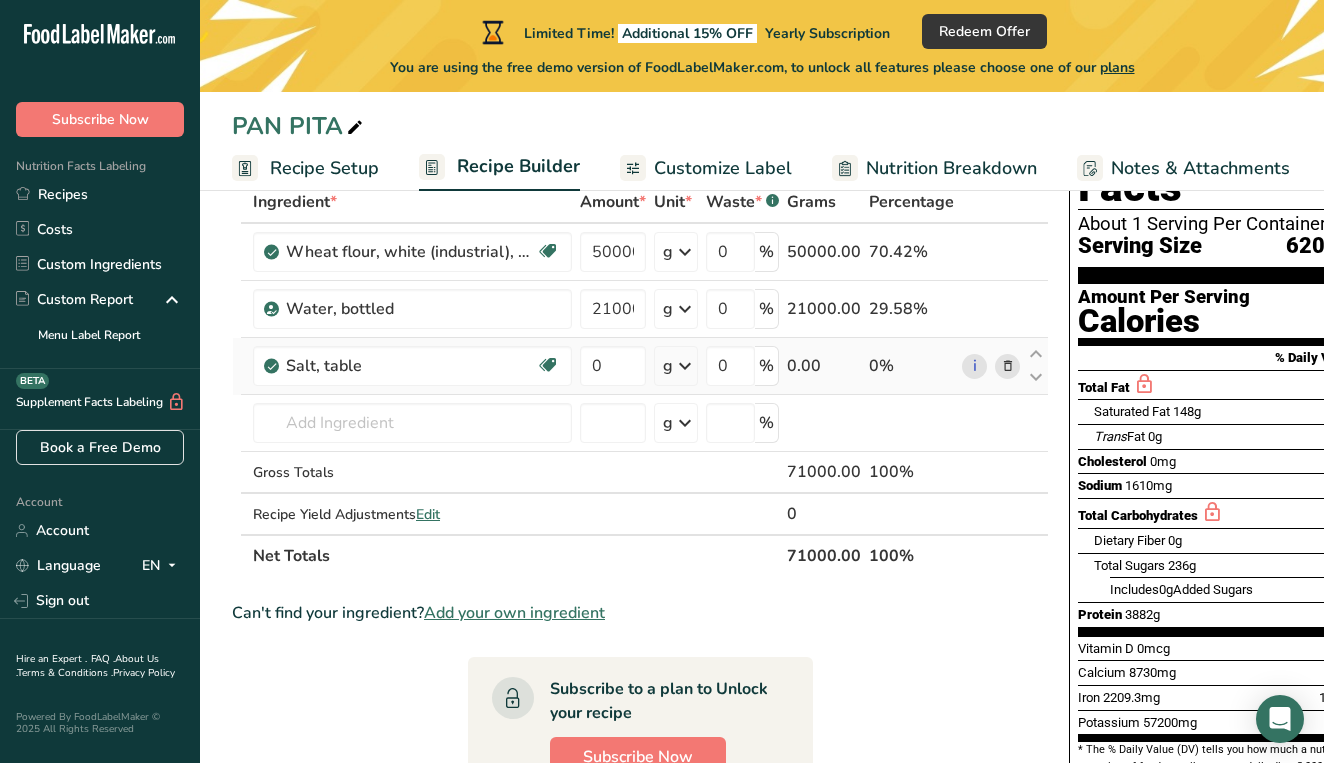 click at bounding box center (1008, 366) 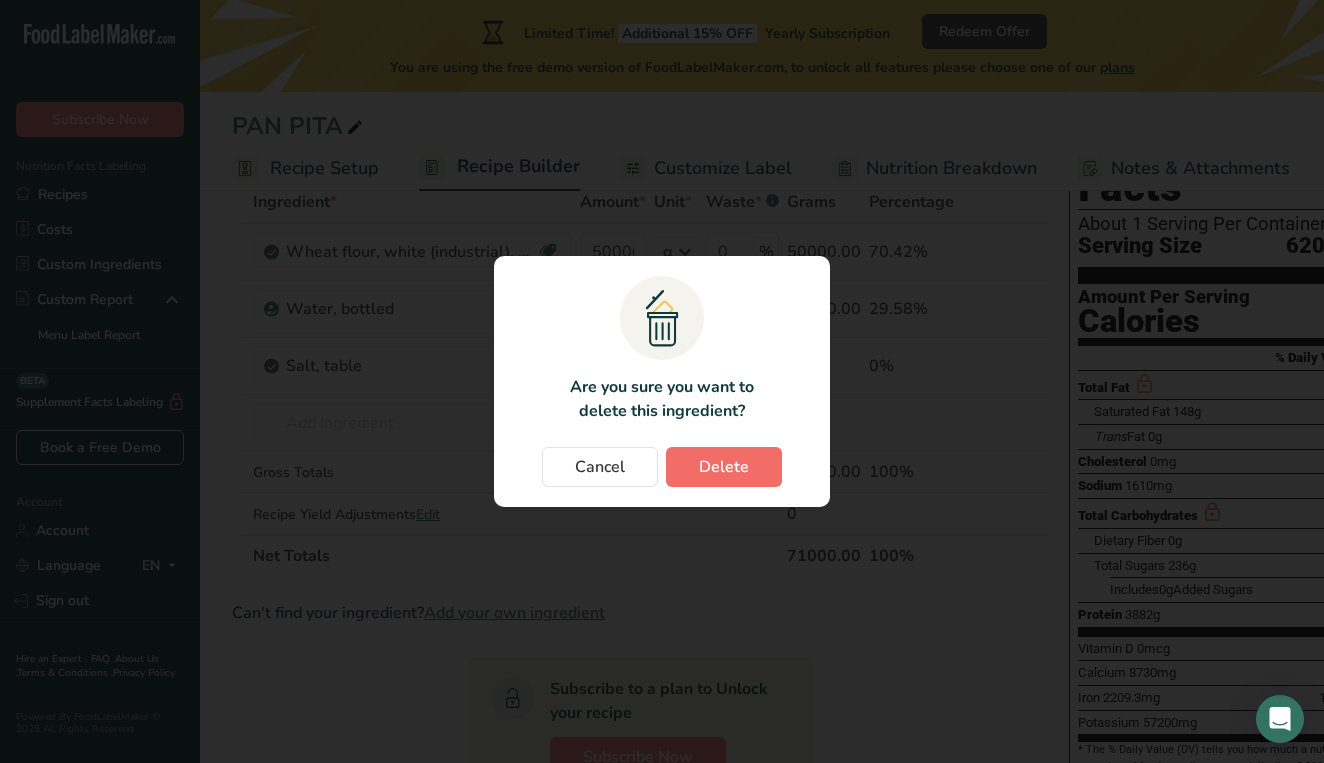 click on "Delete" at bounding box center [724, 467] 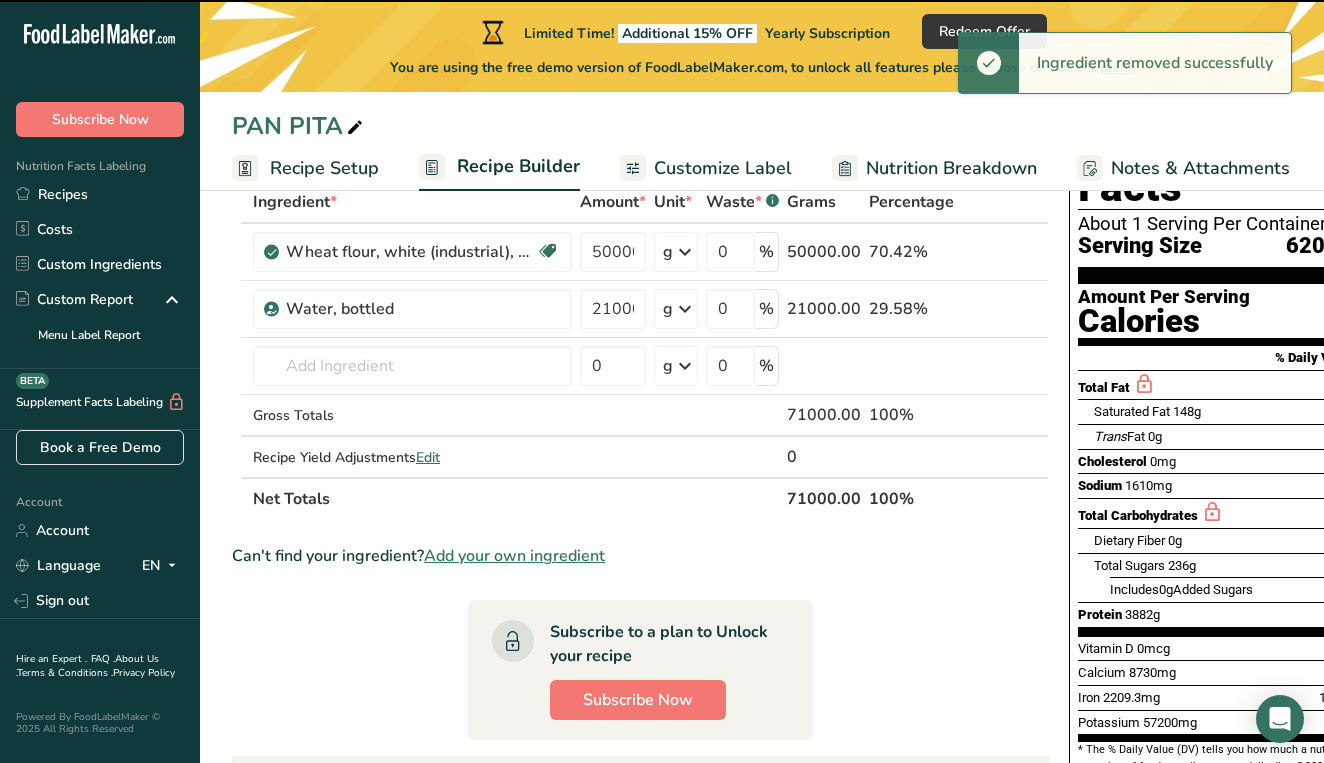 type 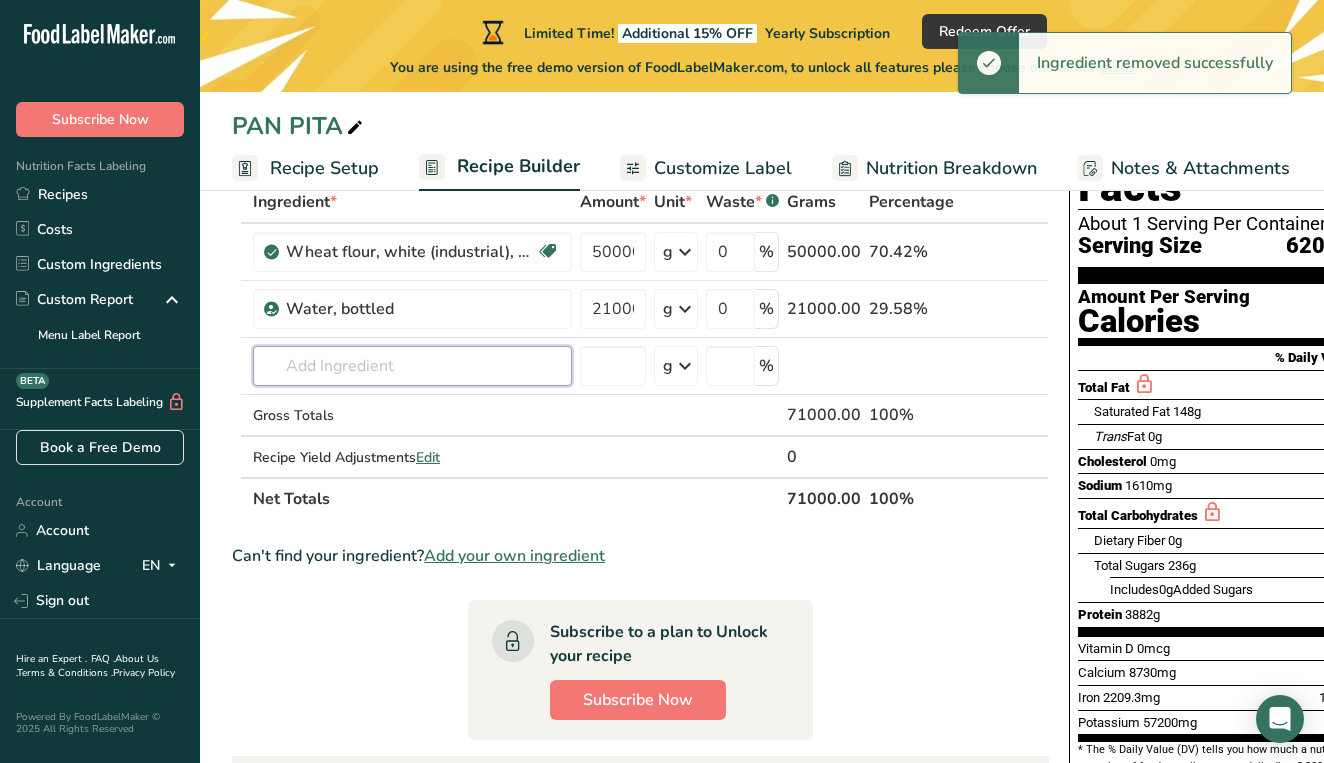 click at bounding box center (412, 366) 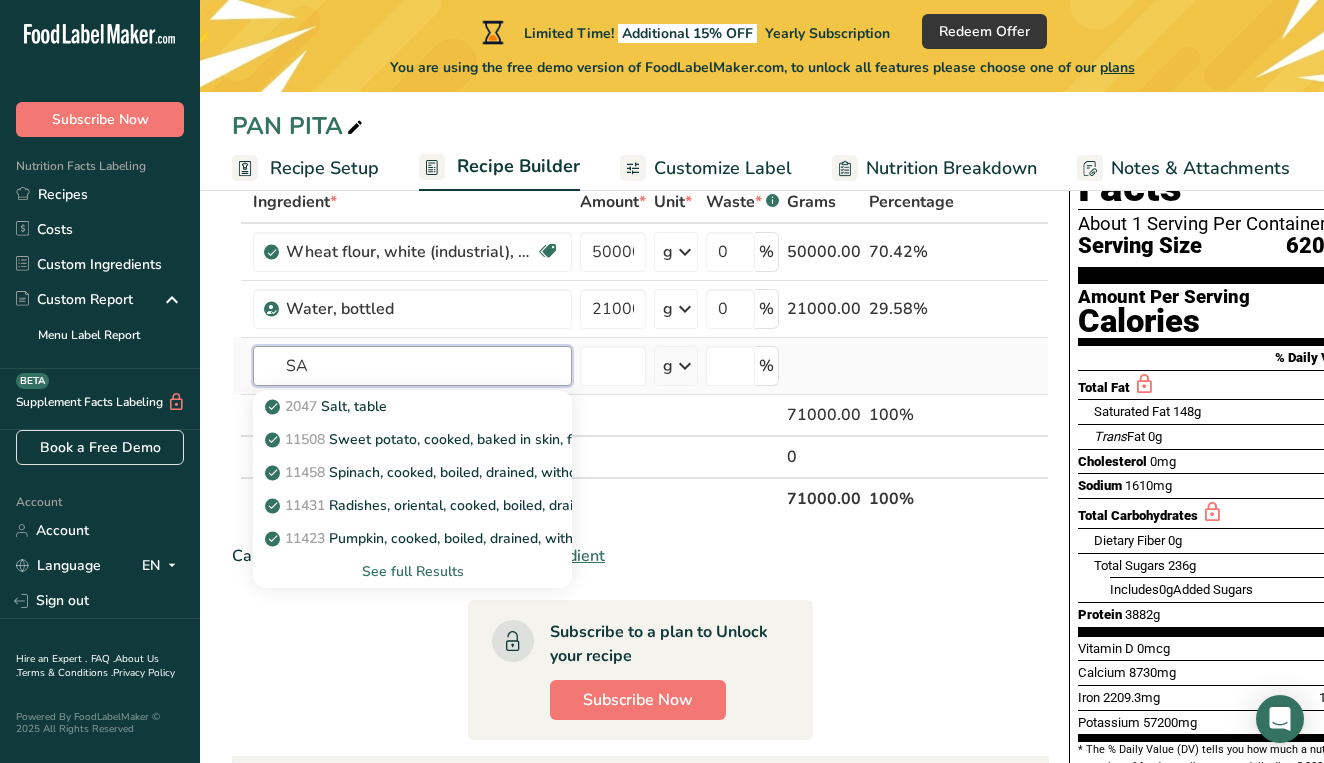 type on "S" 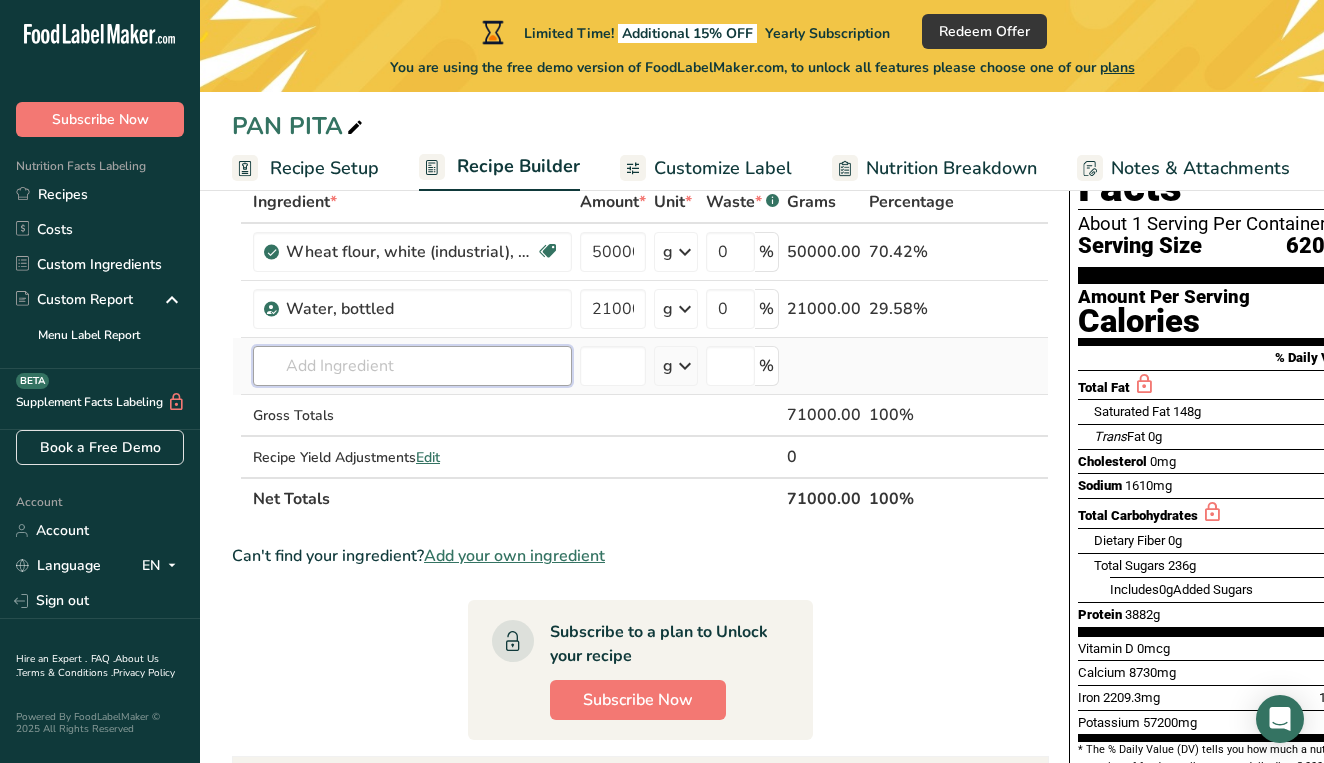 type on "M" 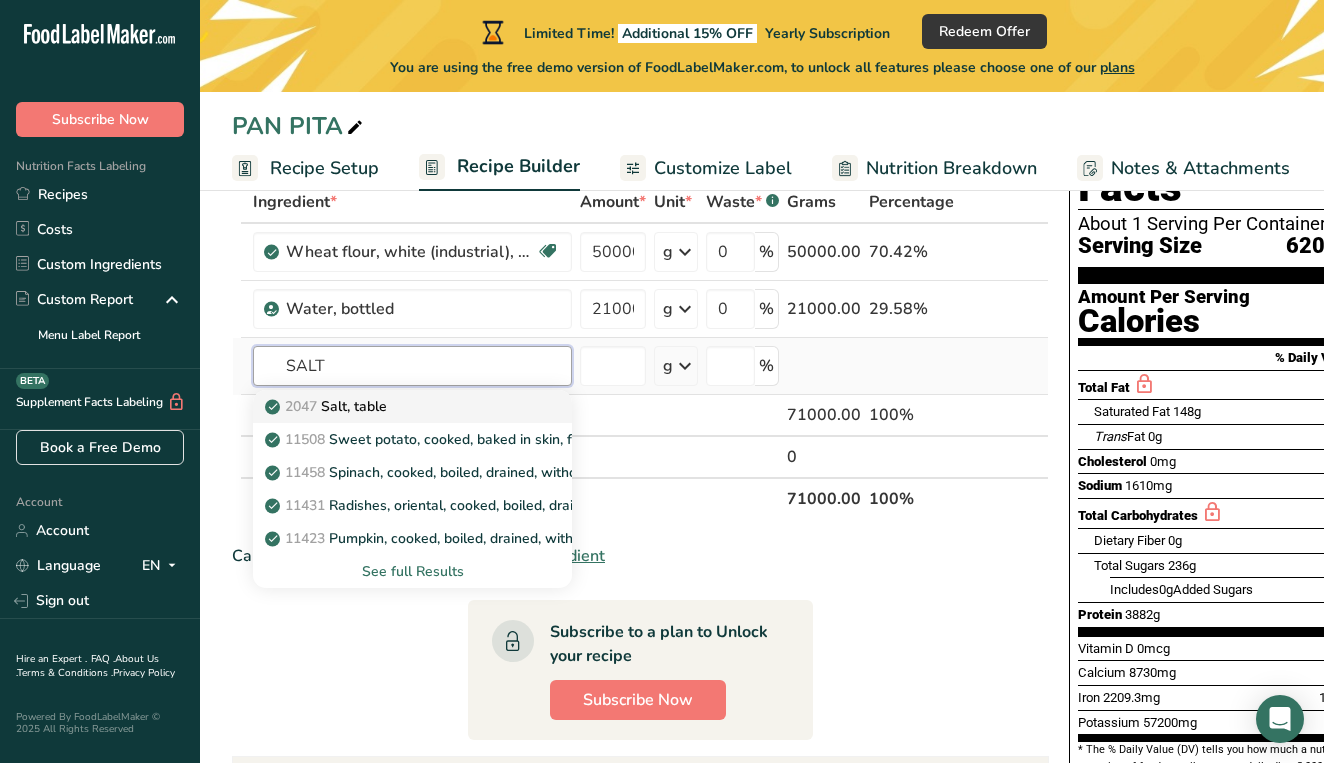 type on "SALT" 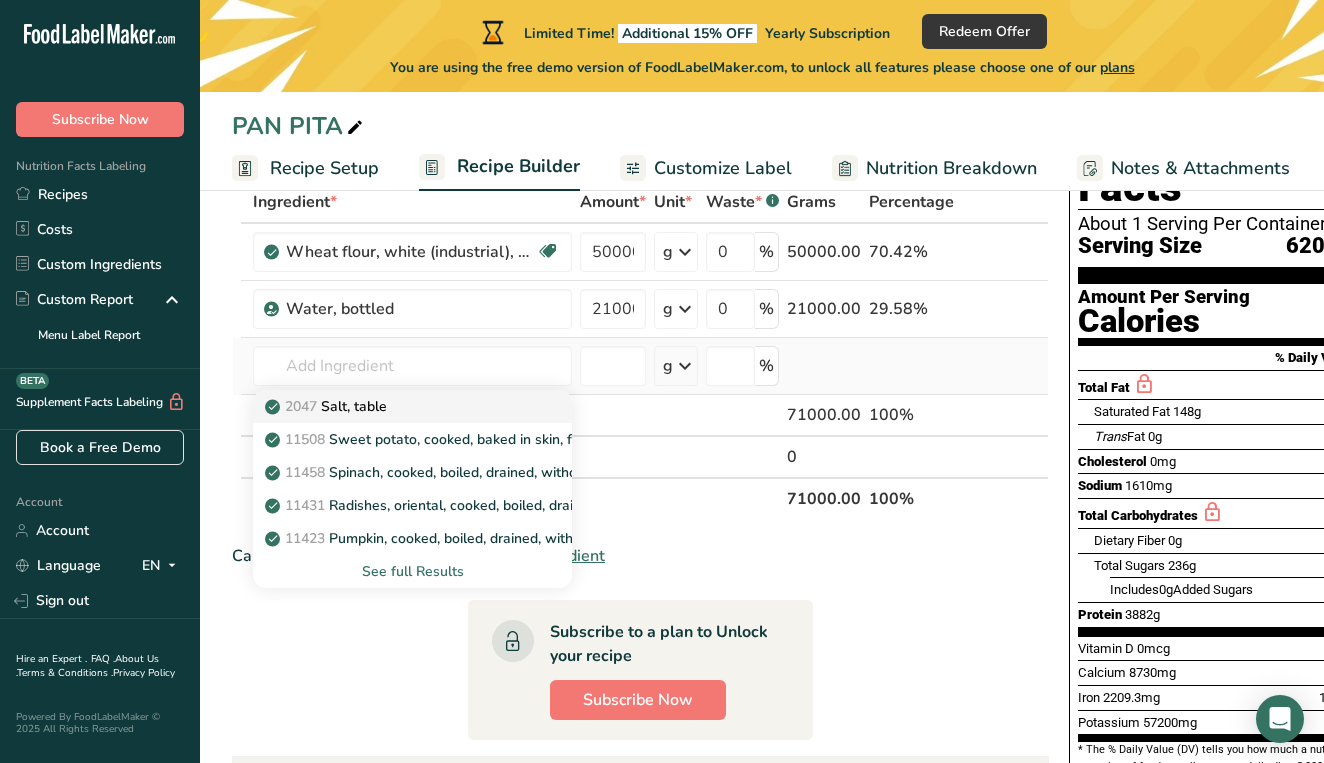 click on "2047
Salt, table" at bounding box center (396, 406) 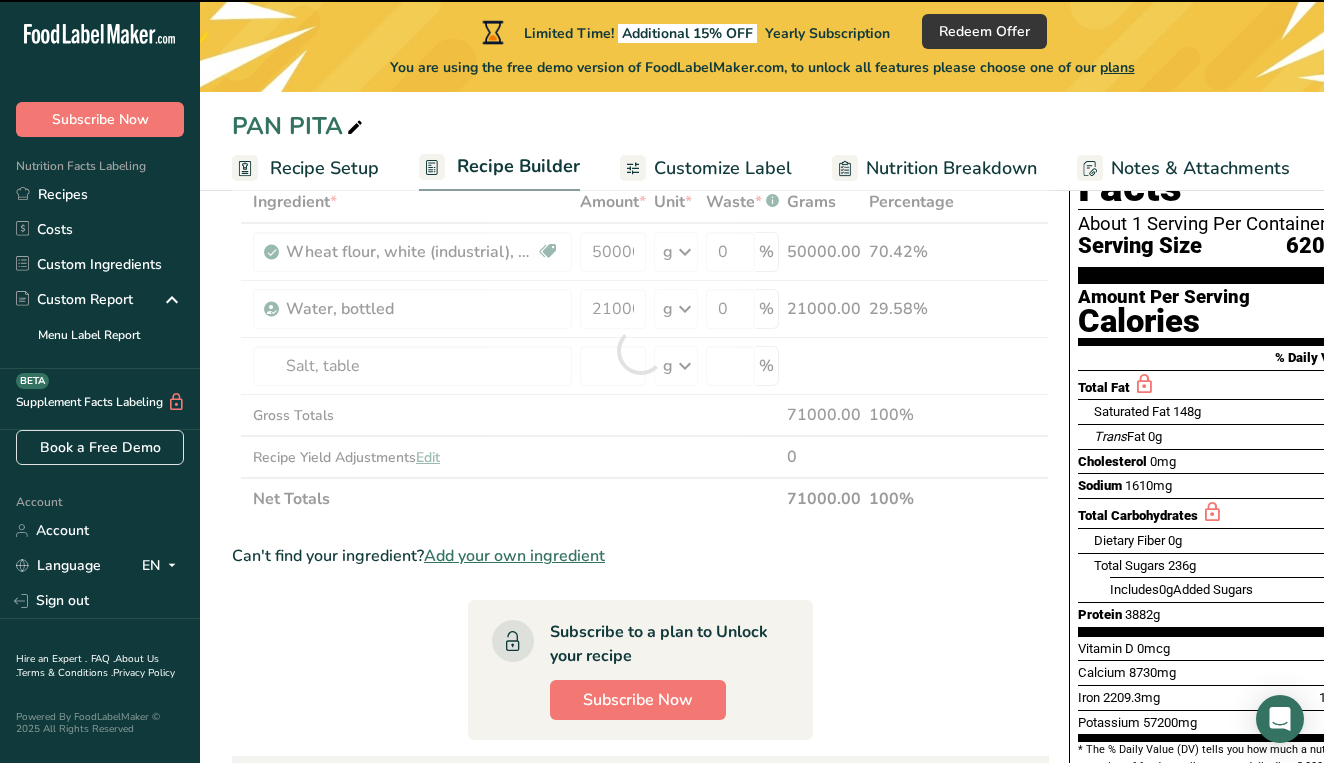 type on "0" 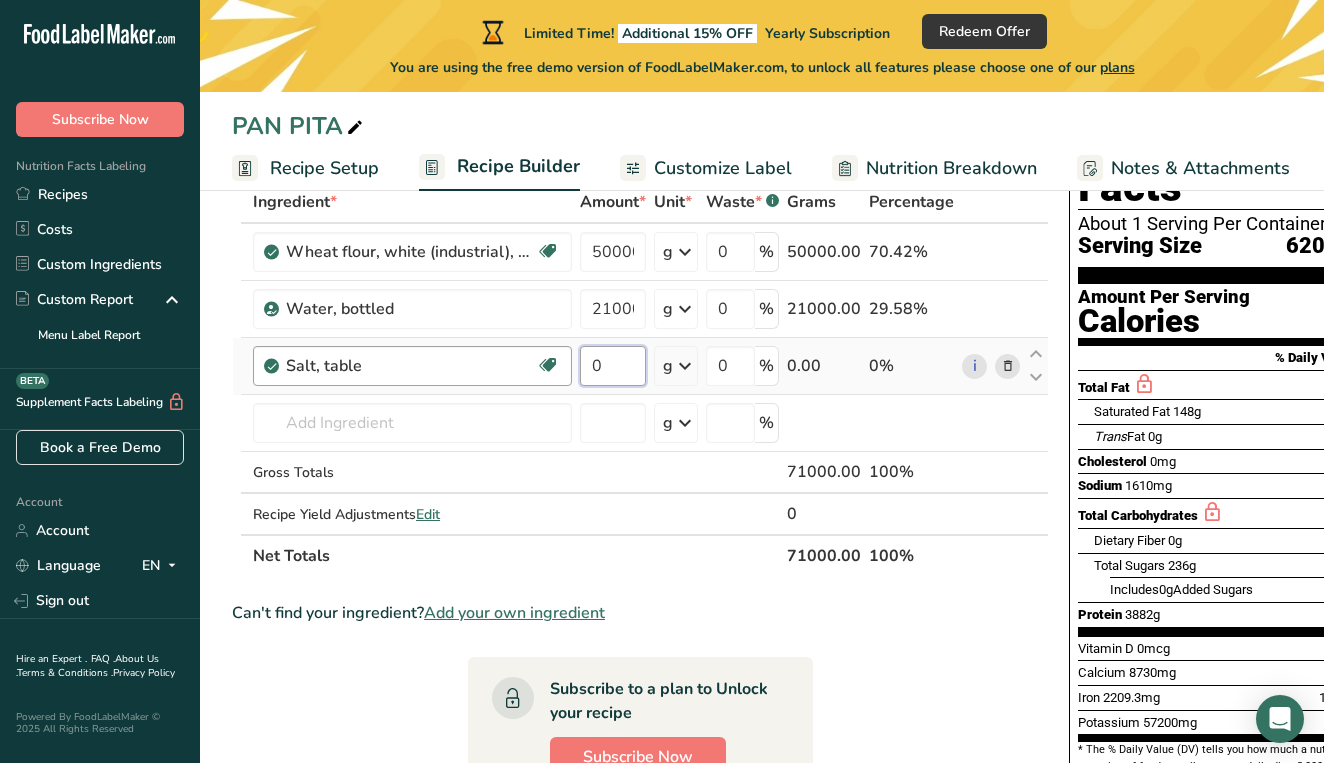 drag, startPoint x: 609, startPoint y: 363, endPoint x: 559, endPoint y: 363, distance: 50 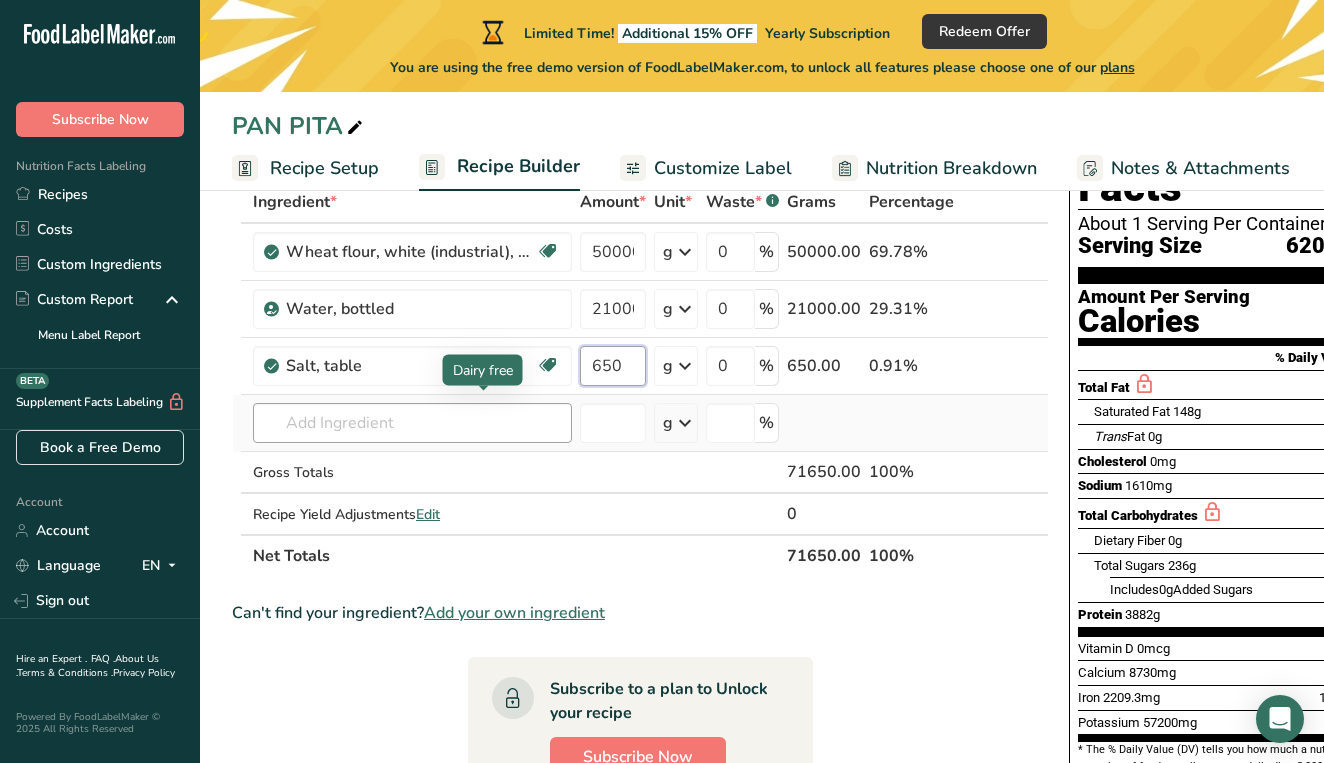 type on "650" 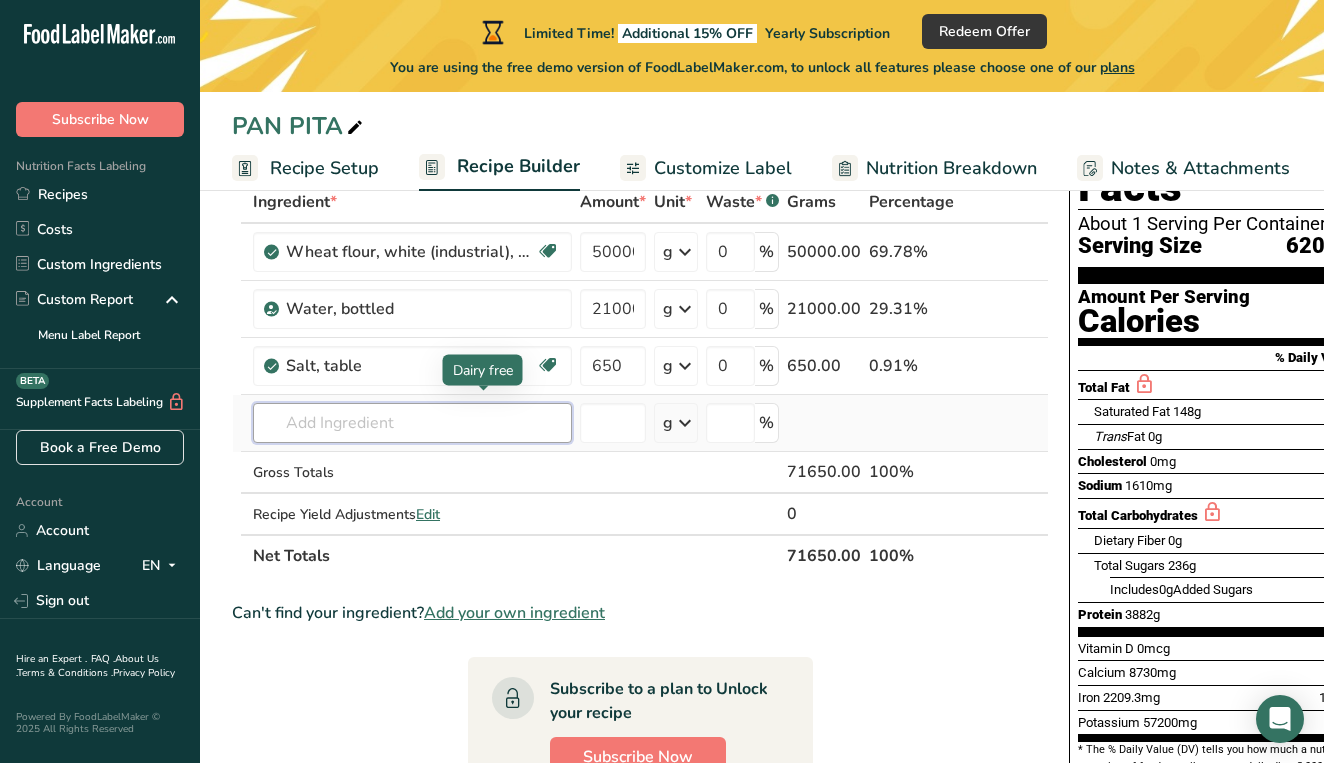click on "Ingredient *
Amount *
Unit *
Waste *   .a-a{fill:#347362;}.b-a{fill:#fff;}          Grams
Percentage
[PRODUCT]
Dairy free
Vegan
Vegetarian
Soy free
50000
g
Weight Units
g
kg
mg
See more
Volume Units
l
Volume units require a density conversion. If you know your ingredient's density enter it below. Otherwise, click on "RIA" our AI Regulatory bot - she will be able to help you
lb/ft3
g/cm3
Confirm
mL
lb/ft3
g/cm3" at bounding box center [640, 379] 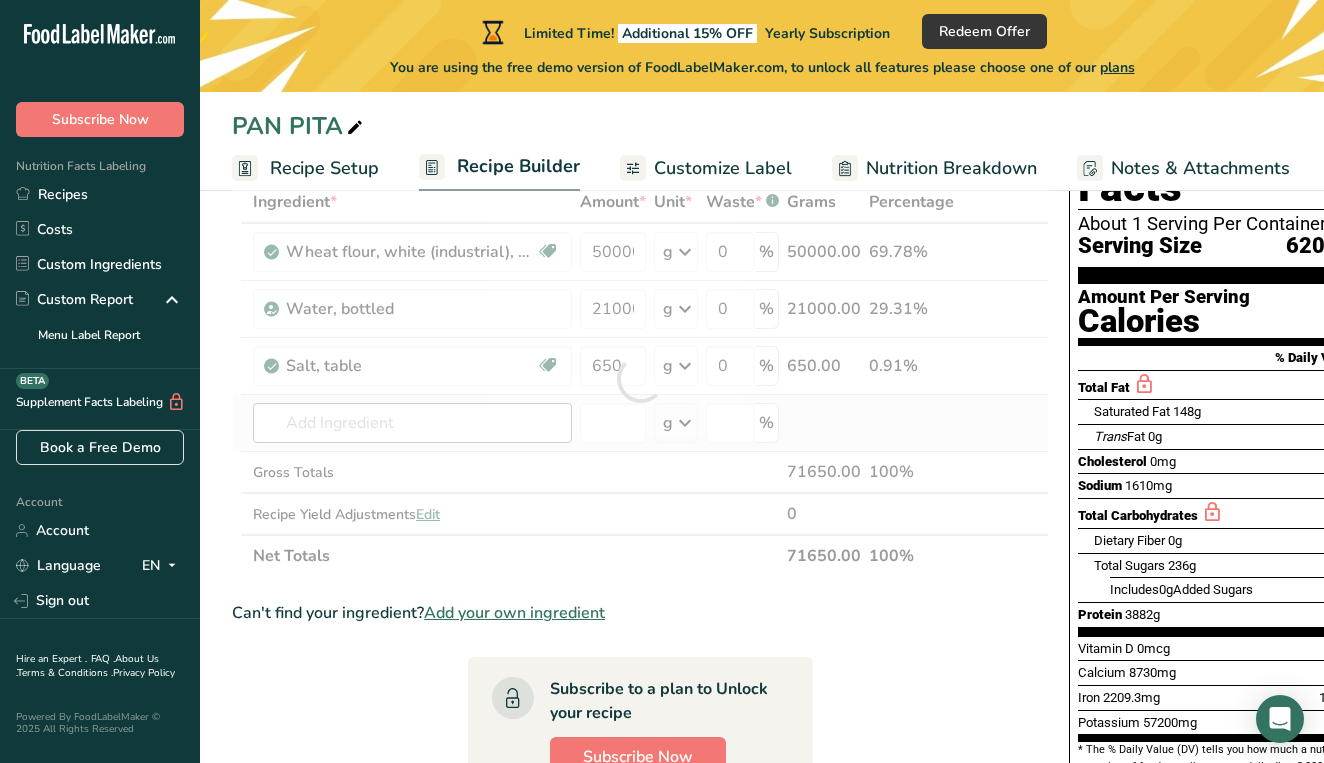 click at bounding box center (640, 379) 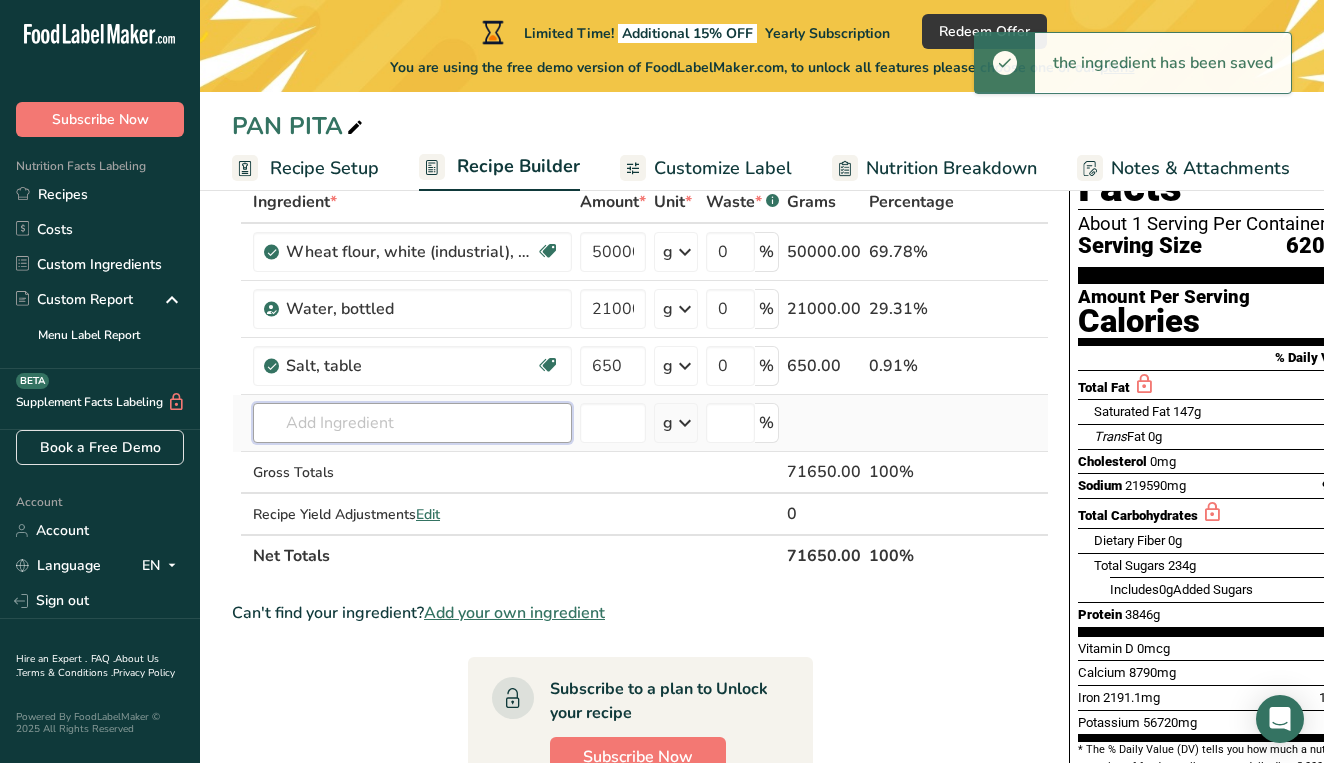 click at bounding box center (412, 423) 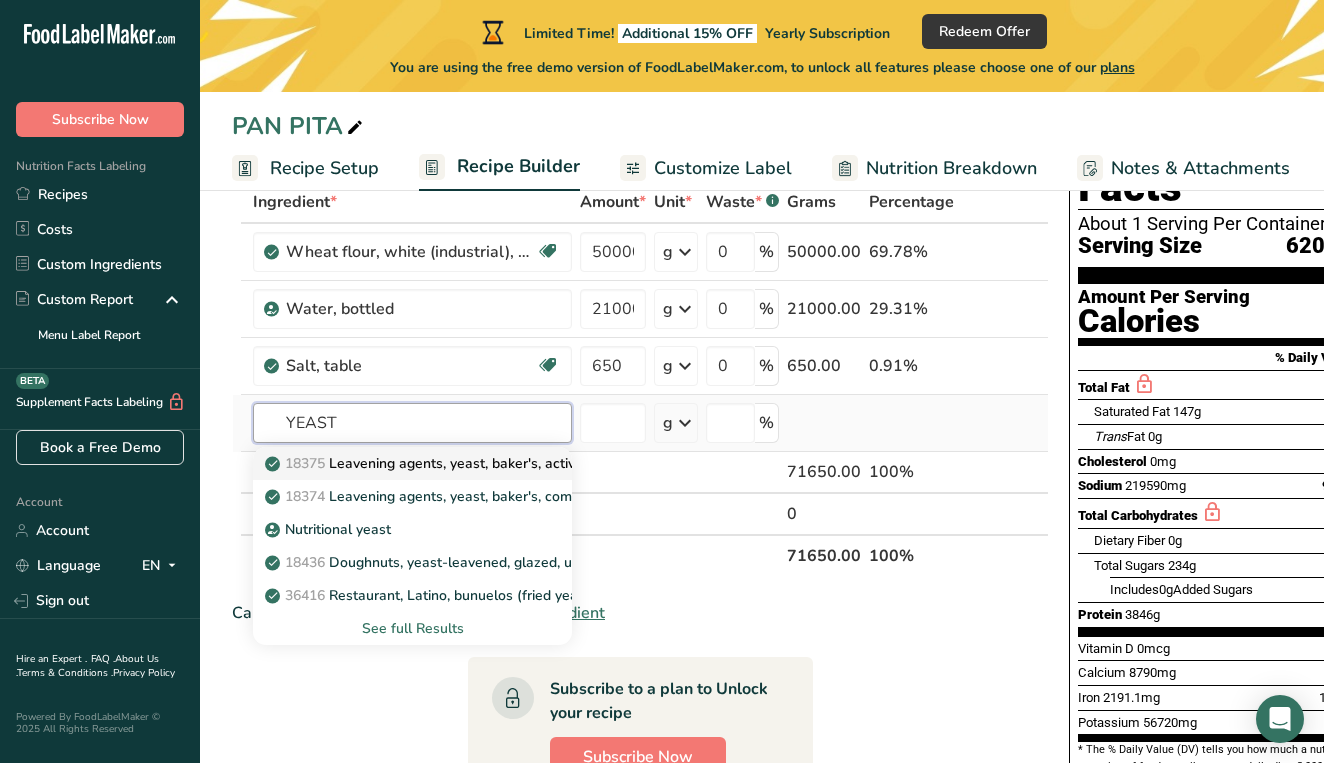 type on "Leavening agents, yeast, baker's, active dry" 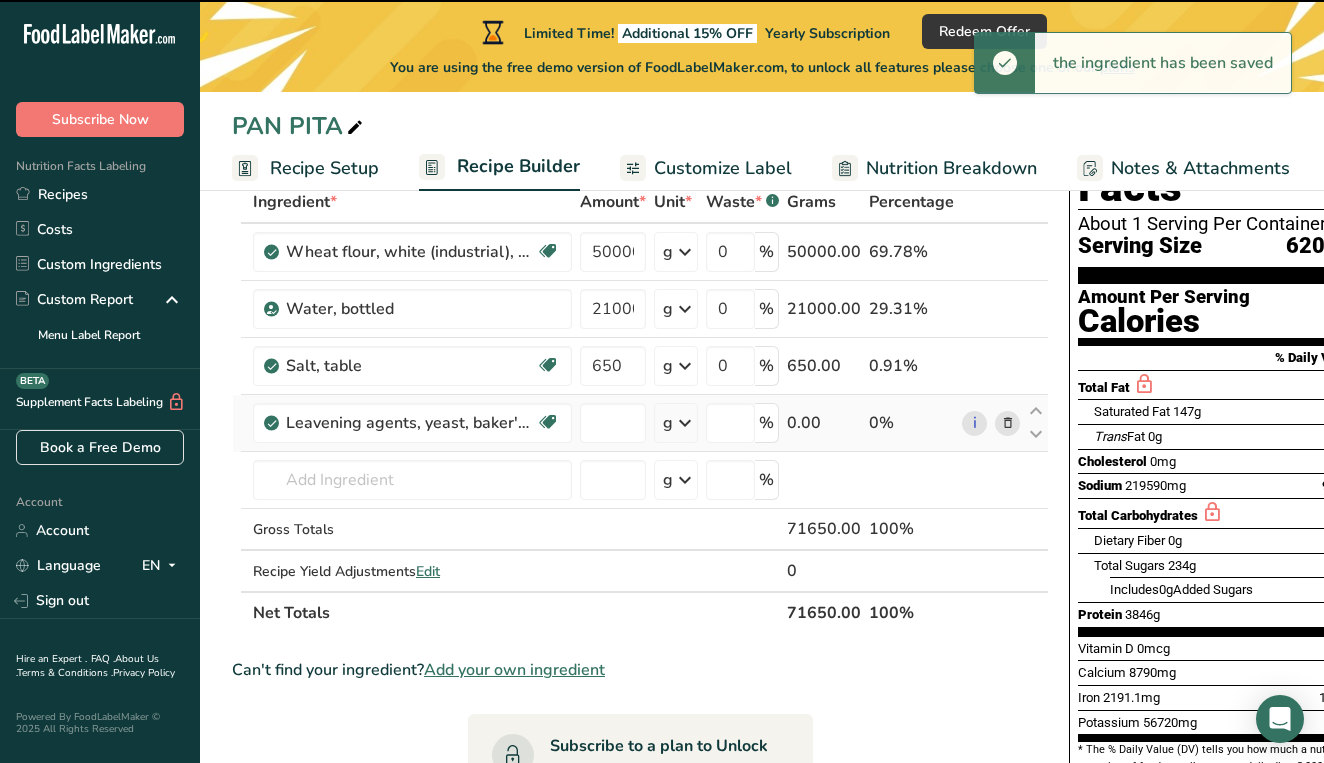 type on "0" 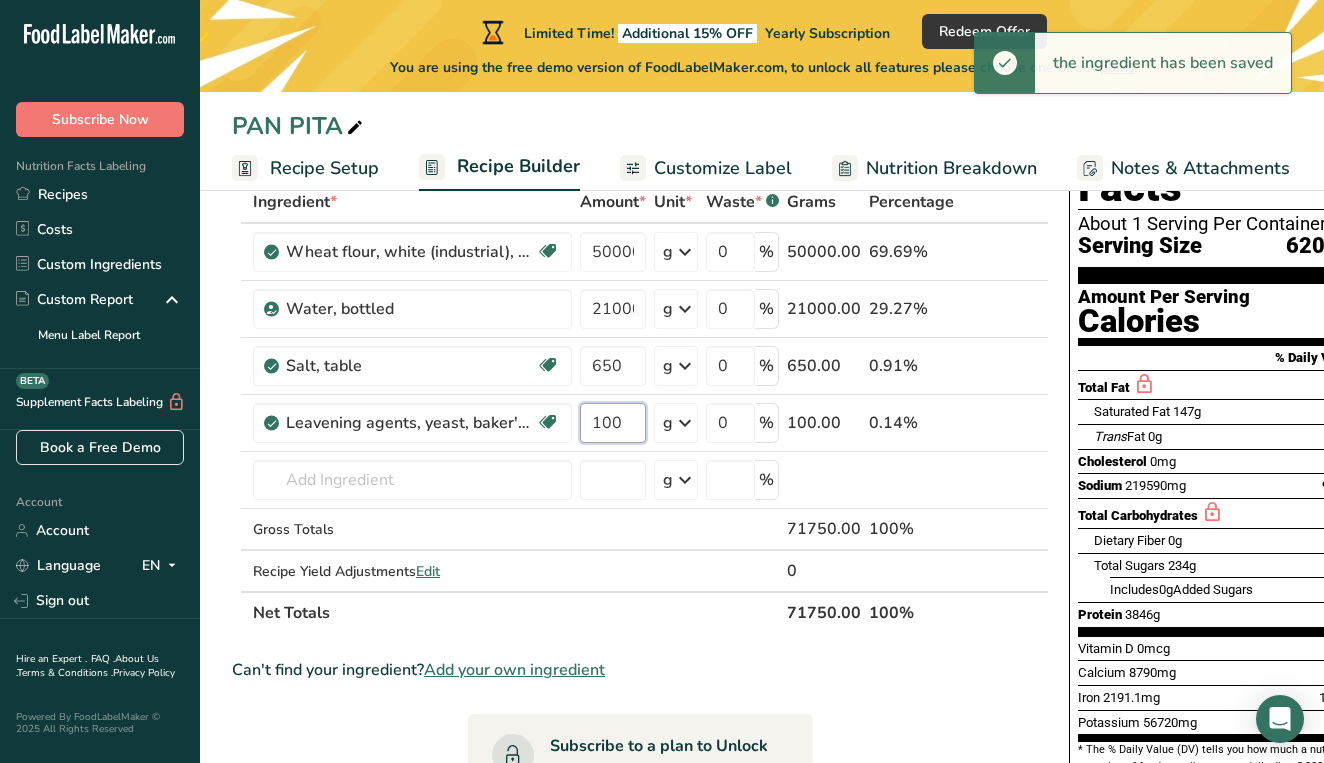 type on "100" 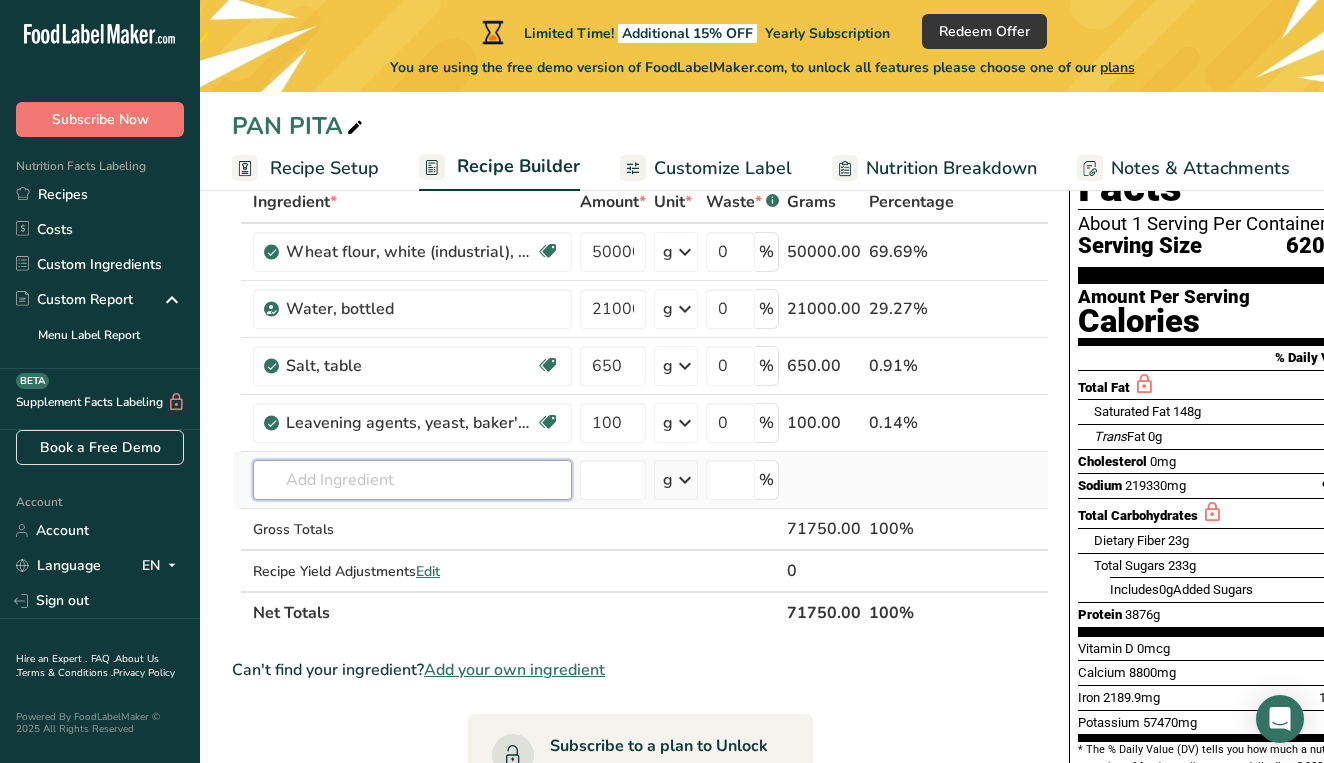 click at bounding box center [412, 480] 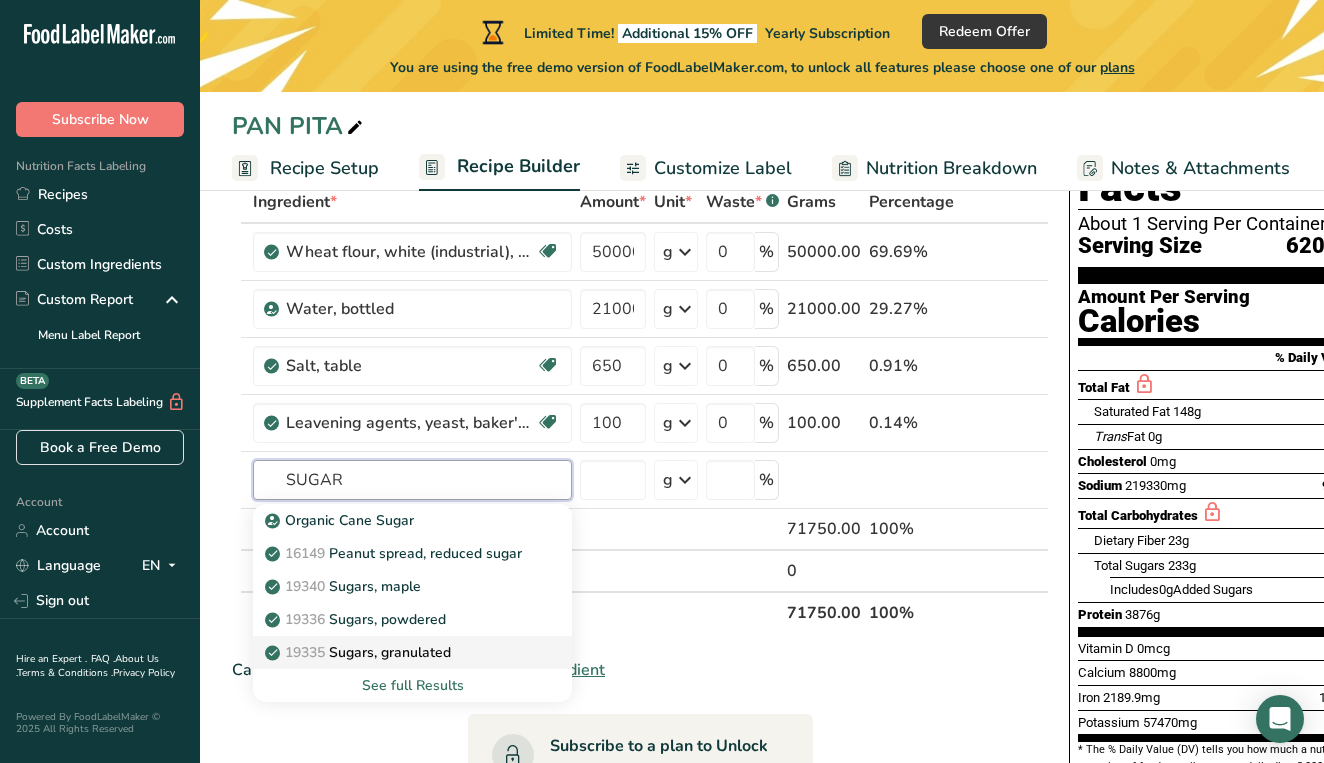 type on "Sugars, granulated" 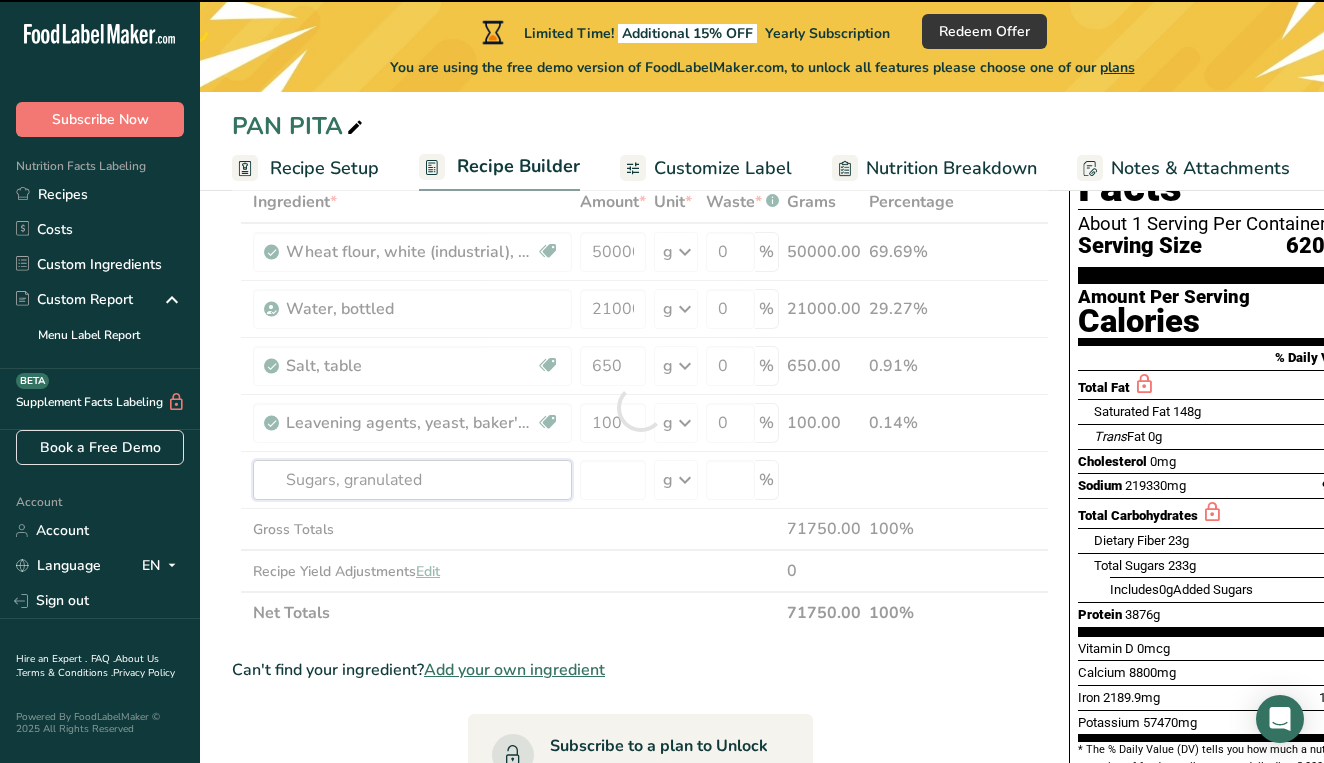 type on "0" 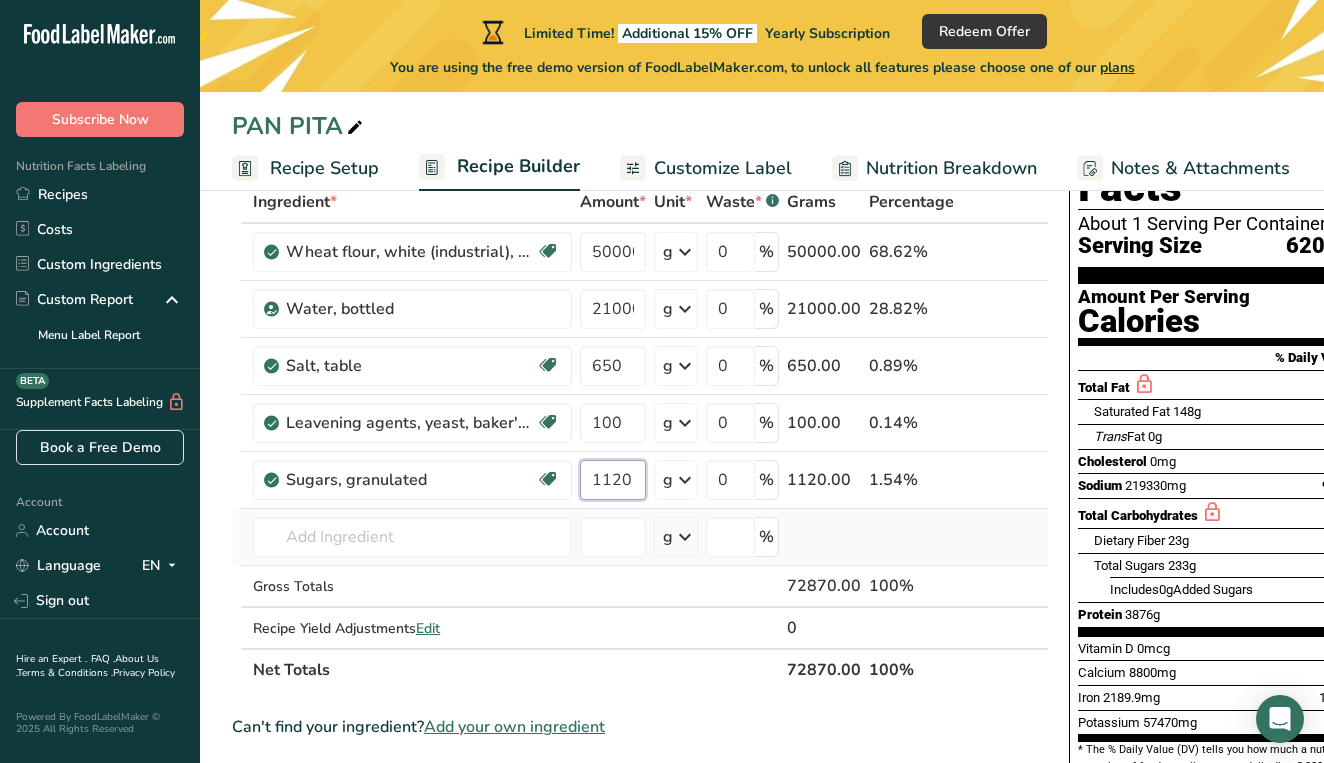 type on "1120" 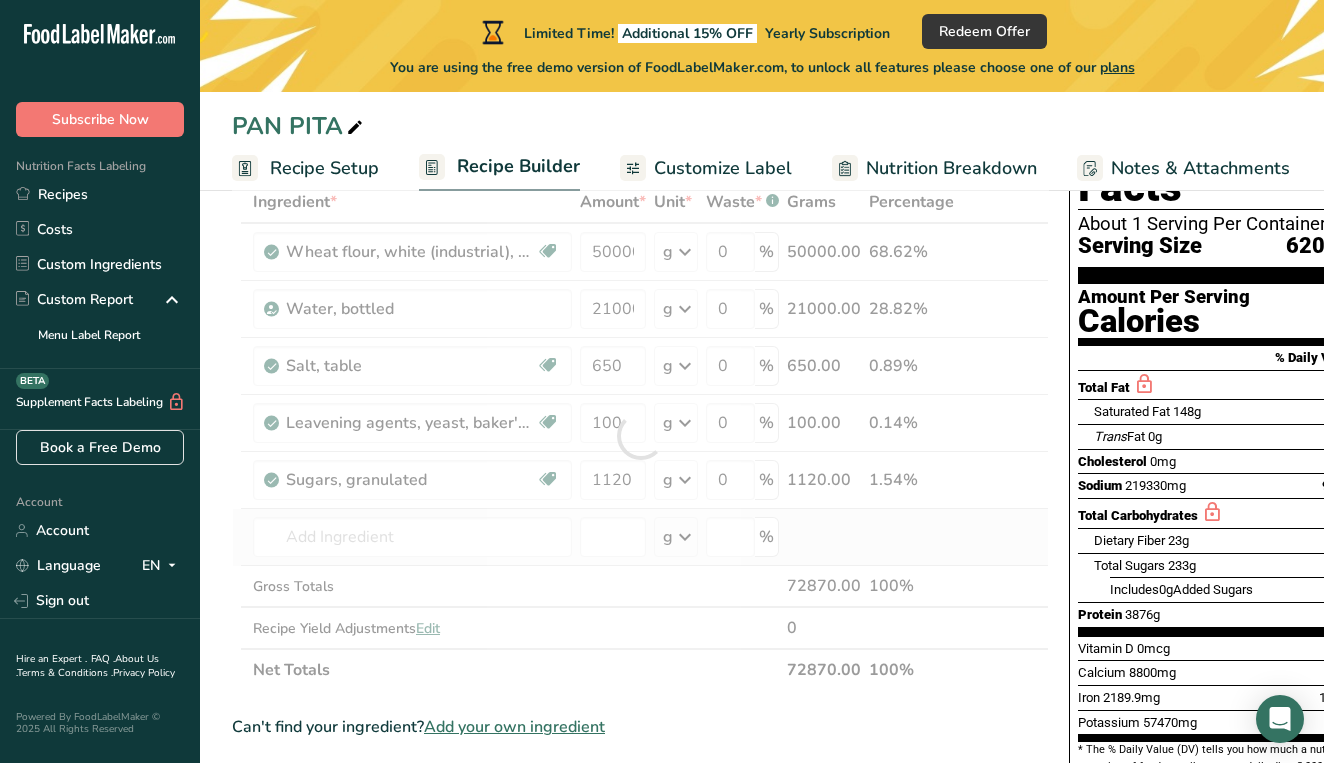 click on "Ingredient *
Amount *
Unit *
Waste *   .a-a{fill:#347362;}.b-a{fill:#fff;}          Grams
Percentage
[PRODUCT]
Dairy free
Vegan
Vegetarian
Soy free
50000
g
Weight Units
g
kg
mg
See more
Volume Units
l
Volume units require a density conversion. If you know your ingredient's density enter it below. Otherwise, click on "RIA" our AI Regulatory bot - she will be able to help you
lb/ft3
g/cm3
Confirm
mL
lb/ft3
g/cm3" at bounding box center [640, 436] 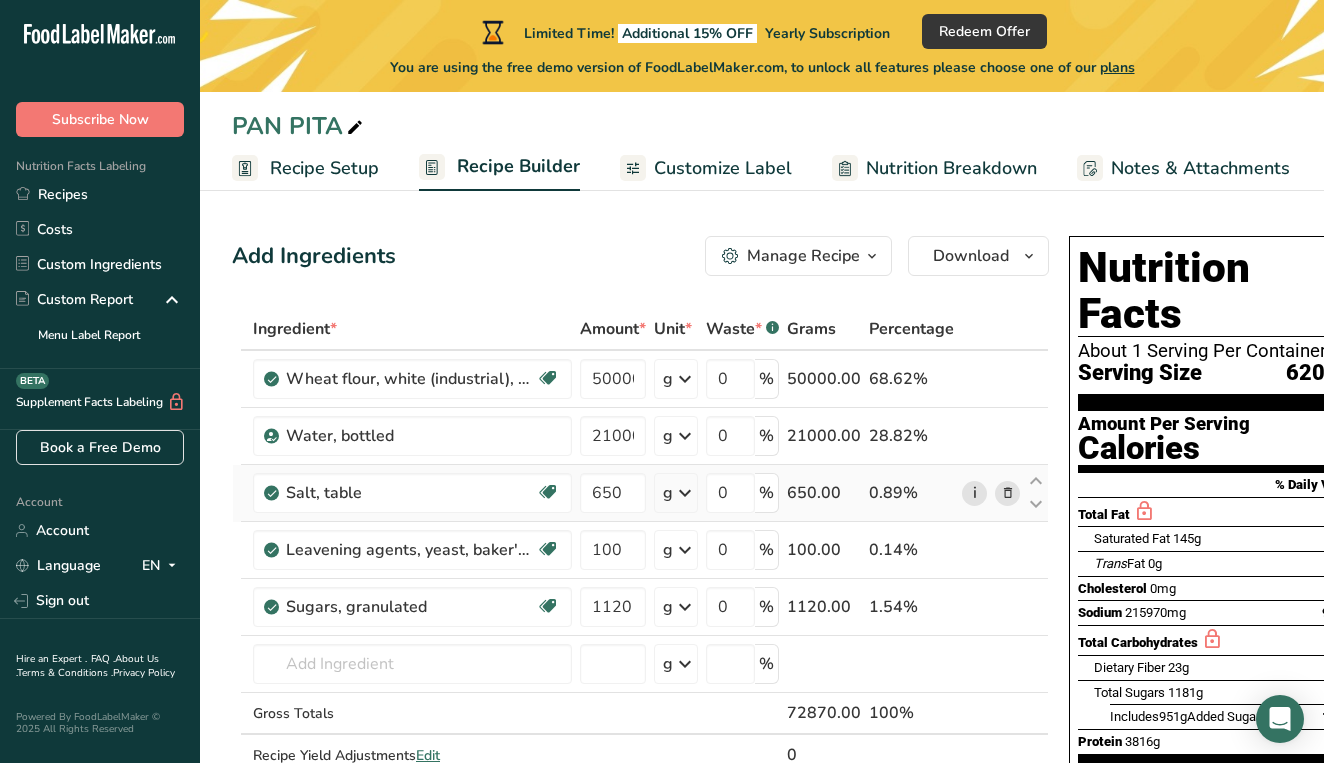 scroll, scrollTop: -1, scrollLeft: 0, axis: vertical 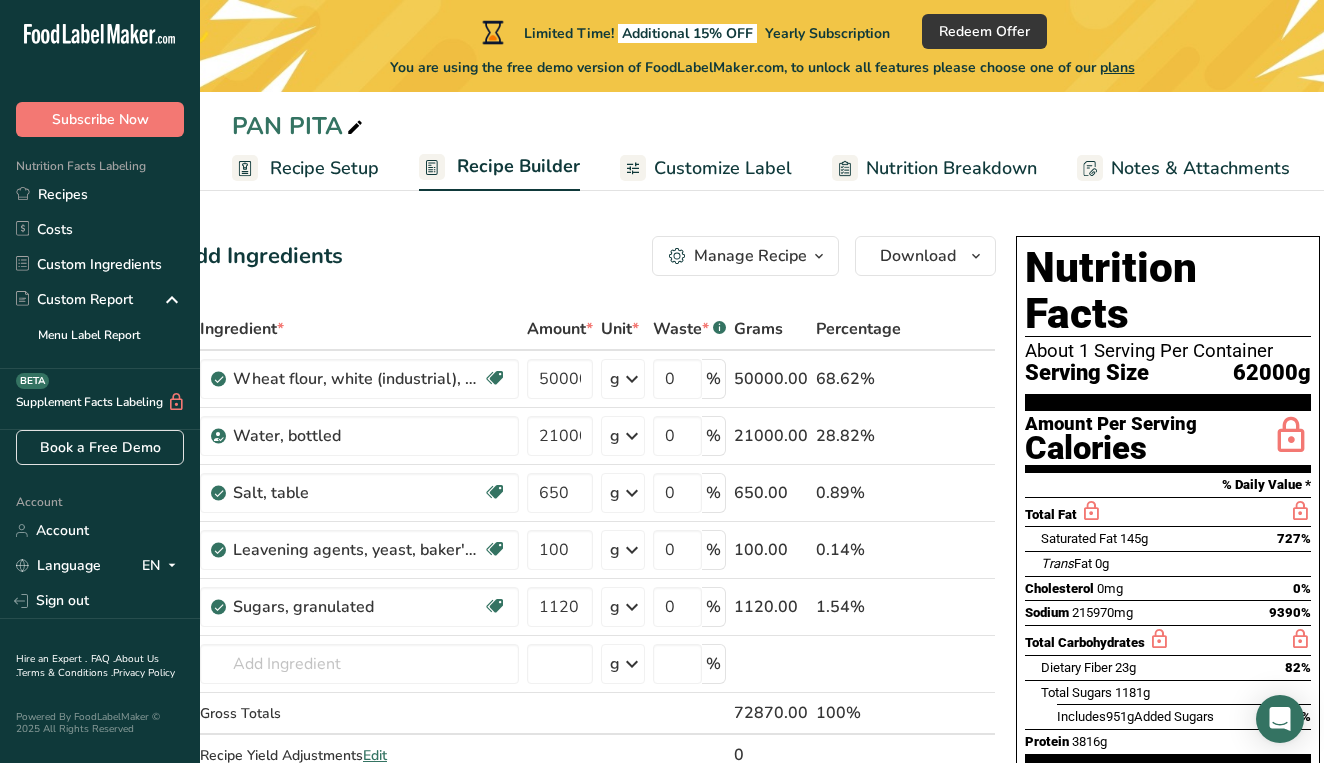 click on "Recipe Setup" at bounding box center (324, 168) 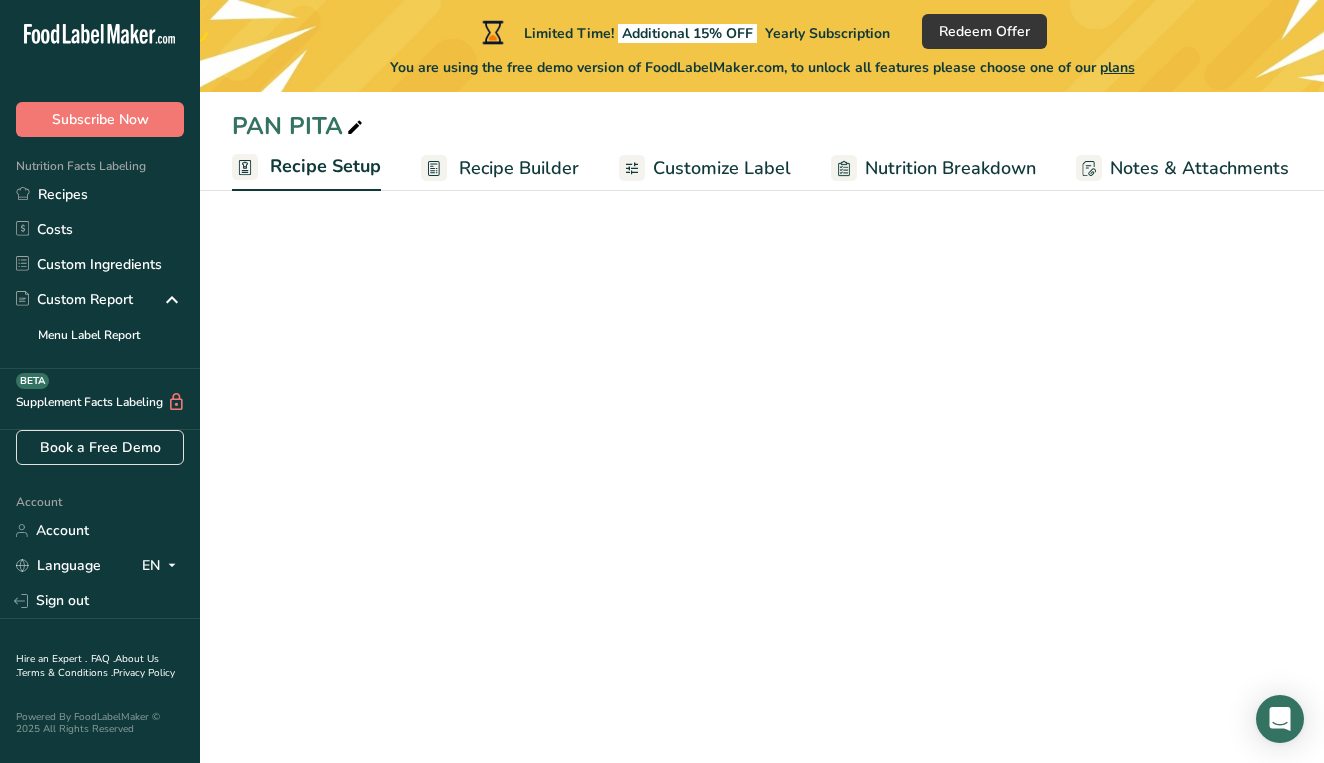 scroll, scrollTop: 0, scrollLeft: 7, axis: horizontal 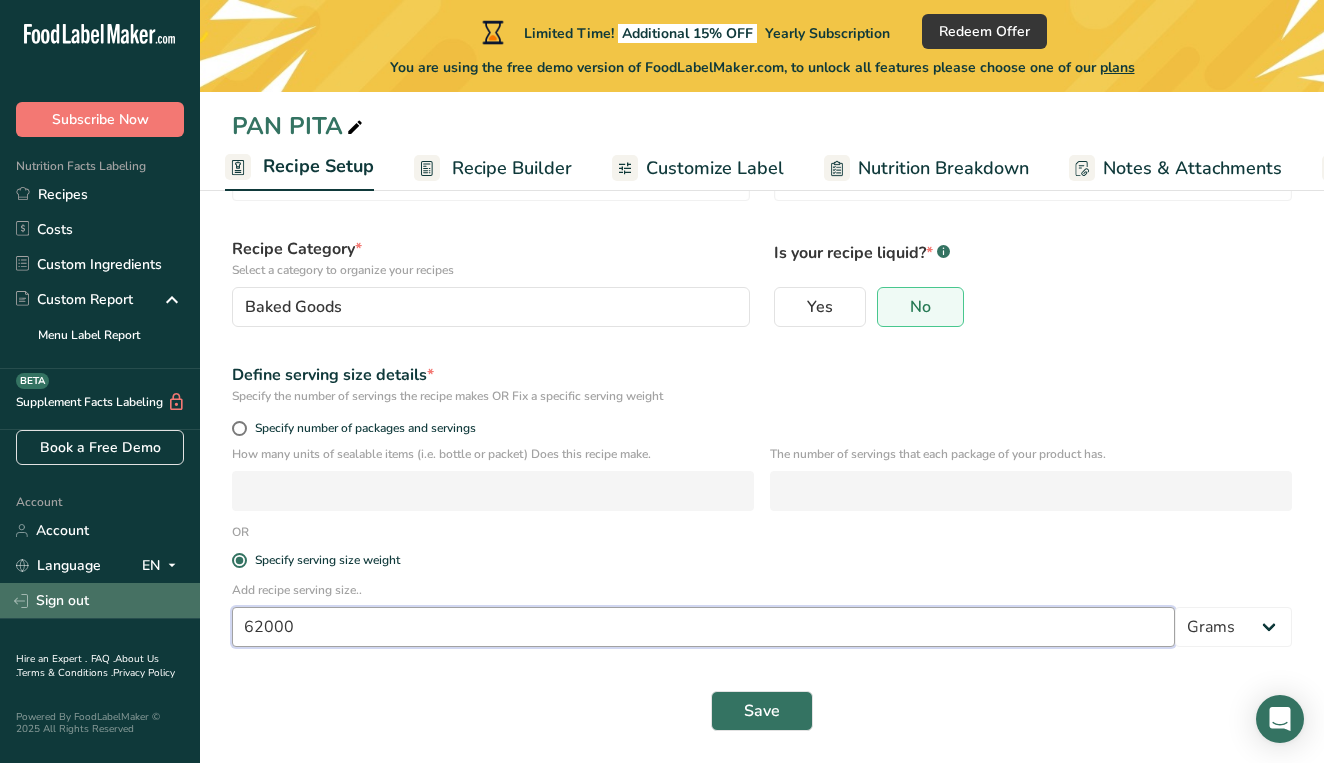 drag, startPoint x: 415, startPoint y: 621, endPoint x: 177, endPoint y: 615, distance: 238.07562 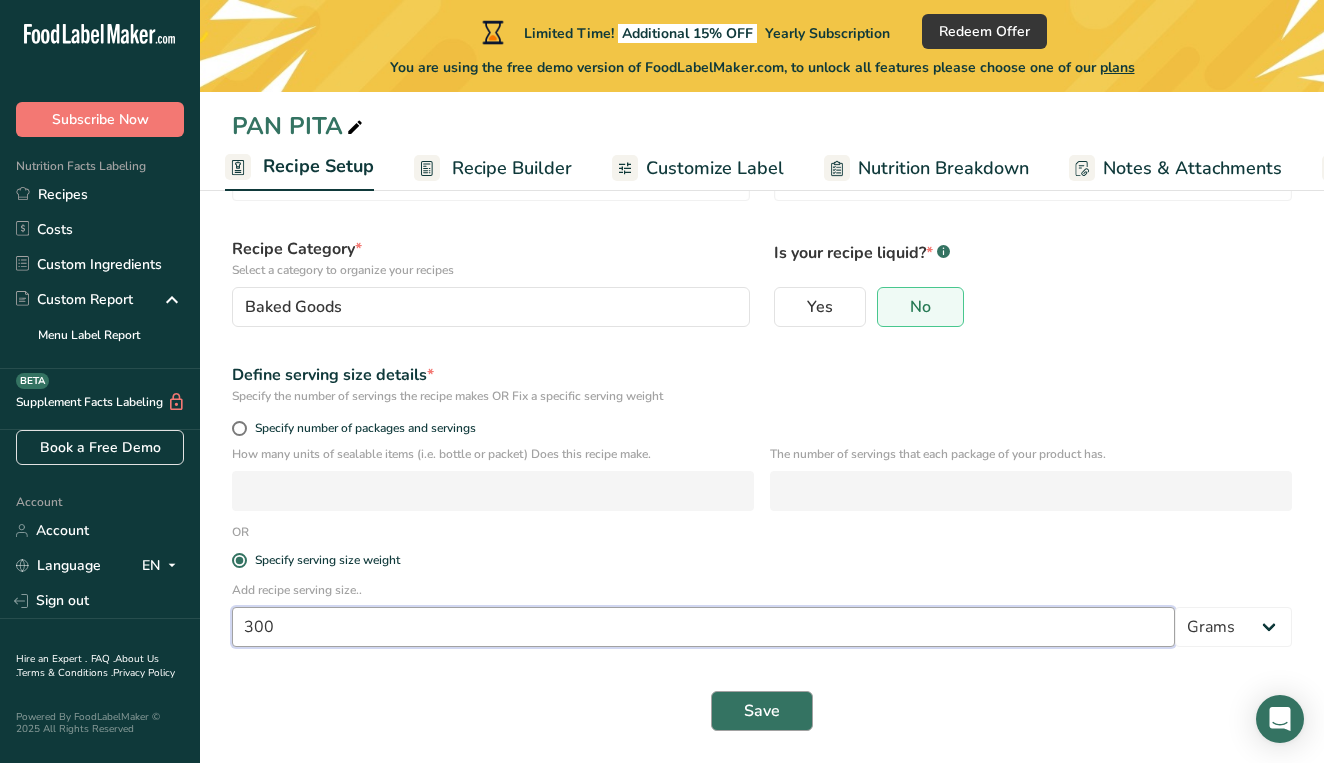 type on "300" 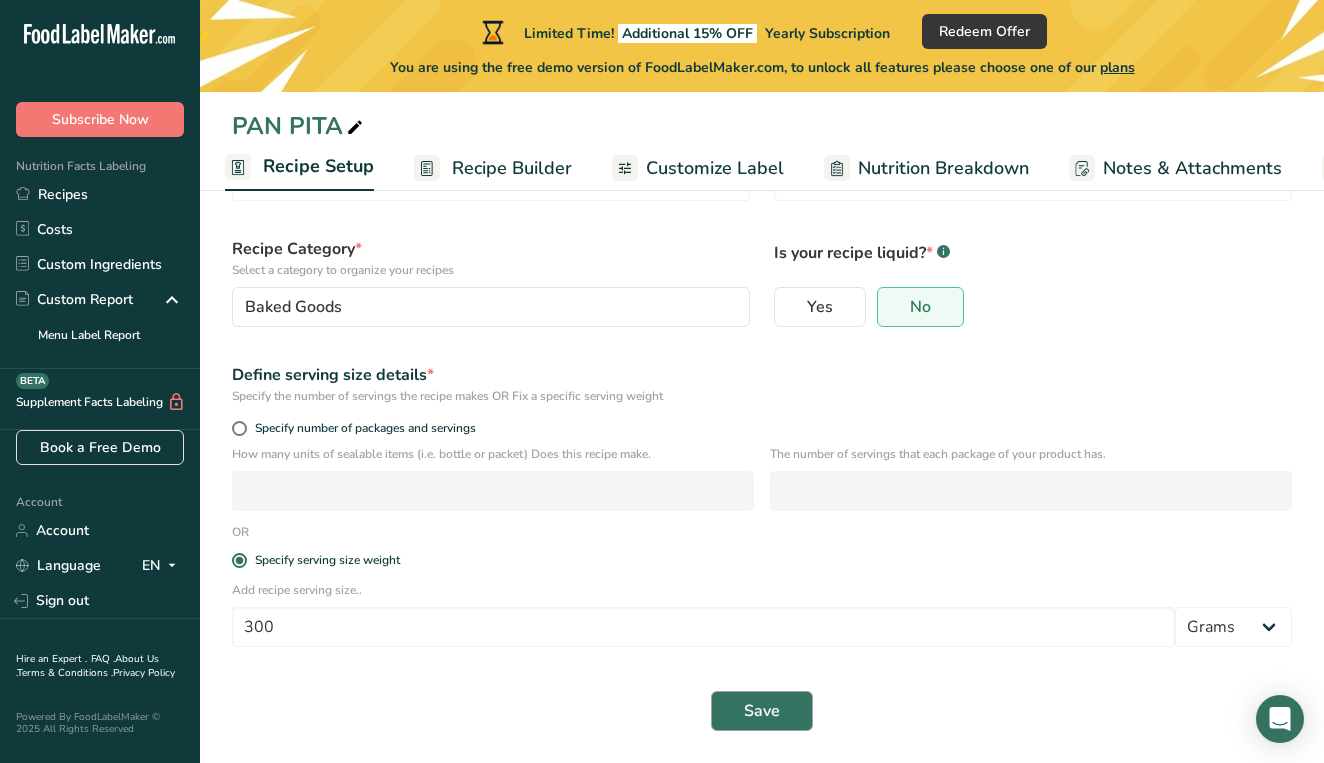 click on "Save" at bounding box center (762, 711) 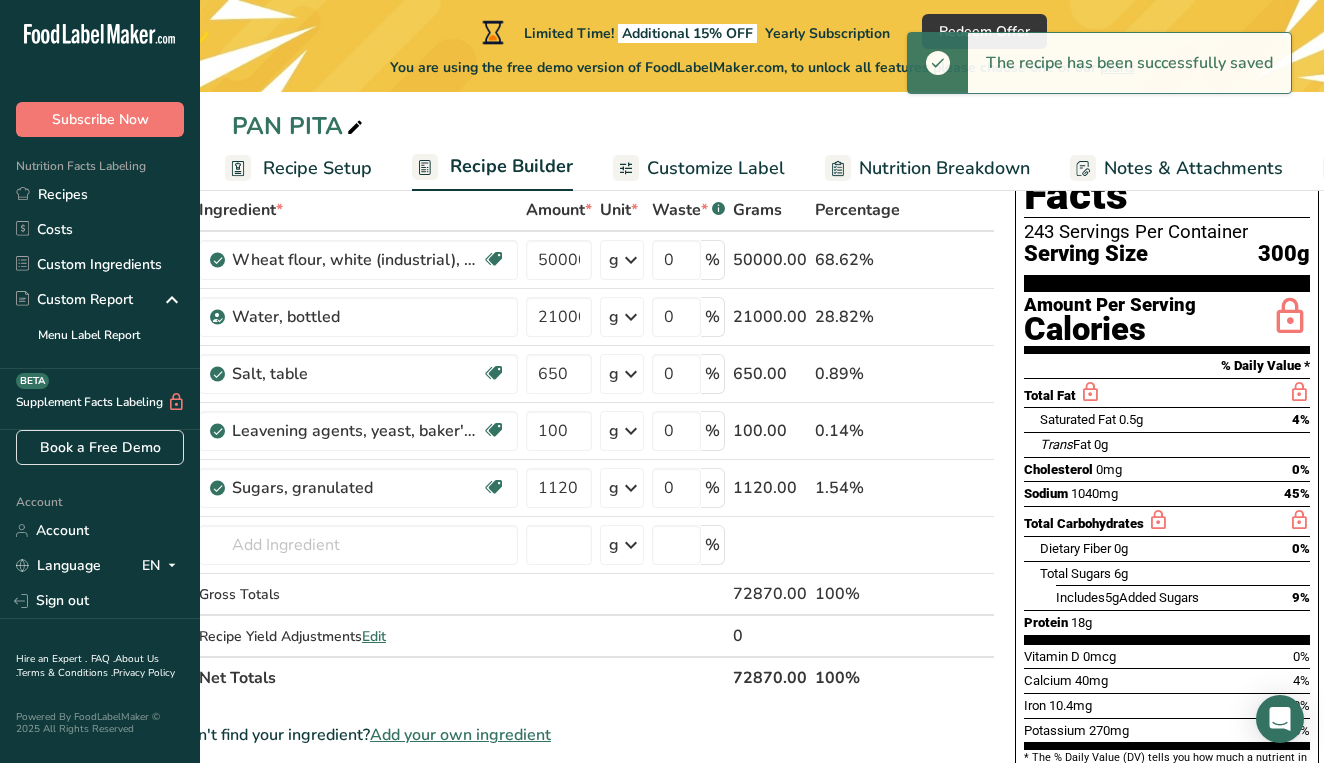 scroll, scrollTop: 0, scrollLeft: 53, axis: horizontal 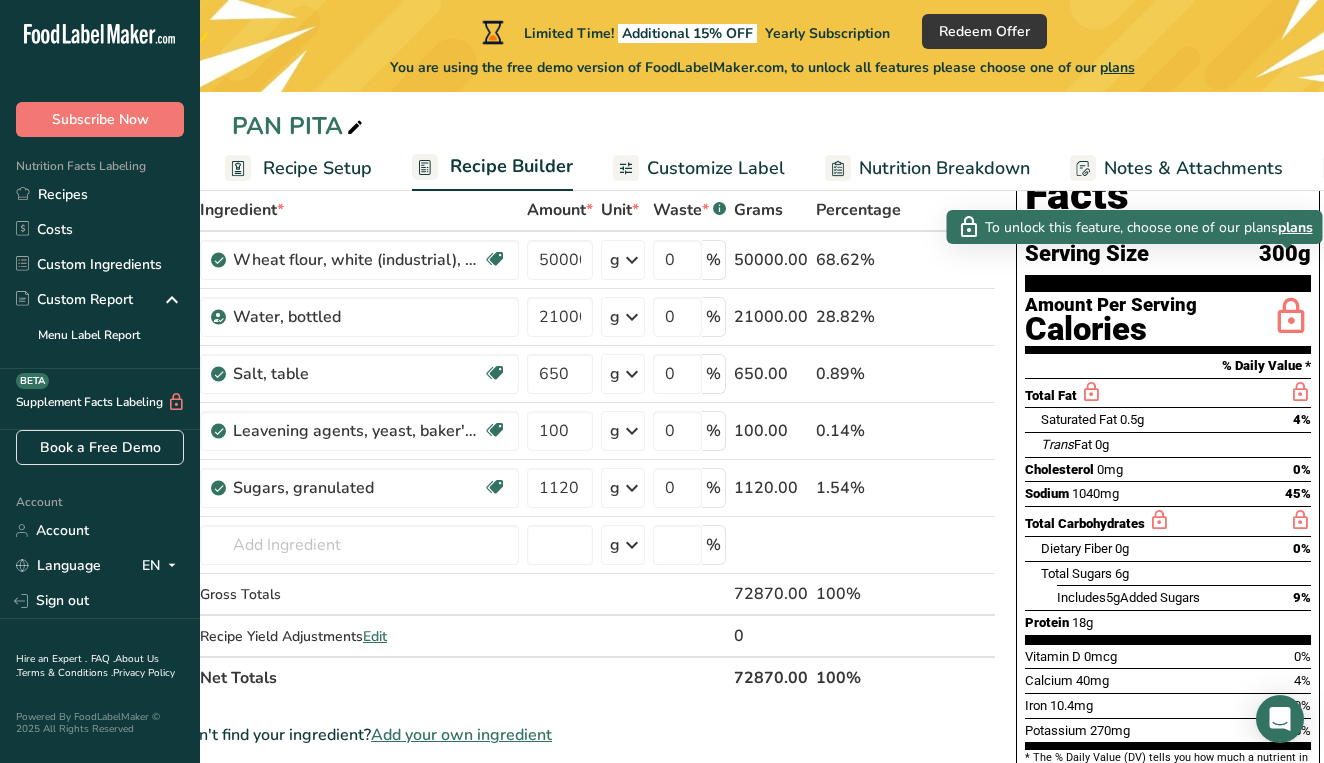 click at bounding box center [1291, 317] 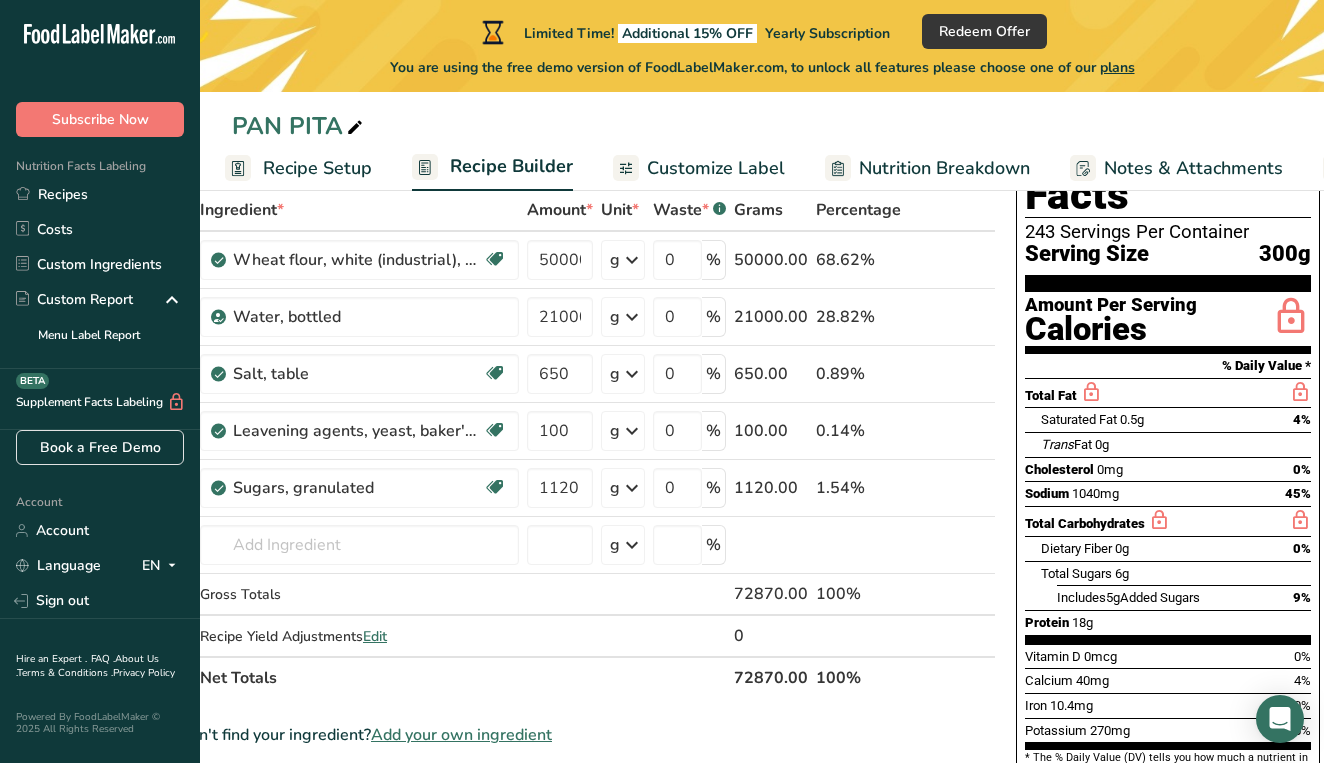 click at bounding box center [1291, 317] 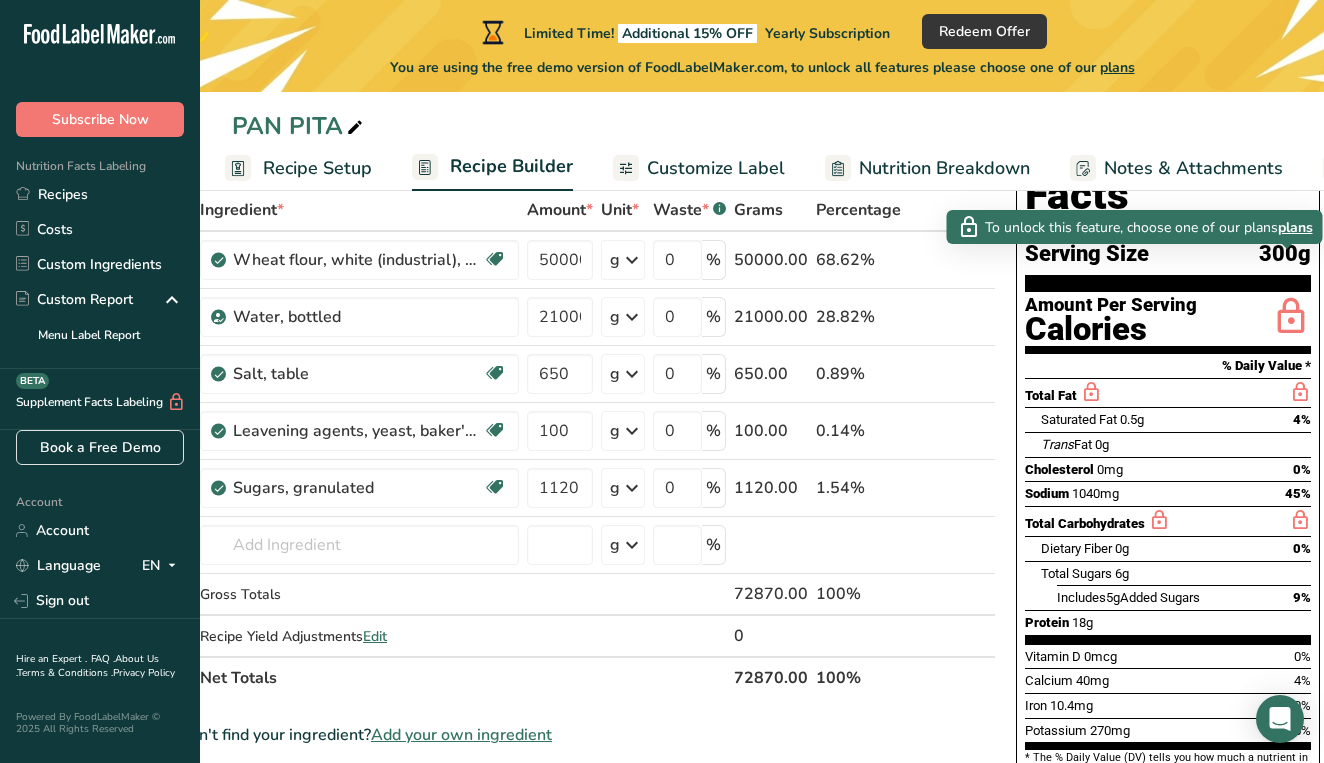 click on "plans" at bounding box center (1295, 227) 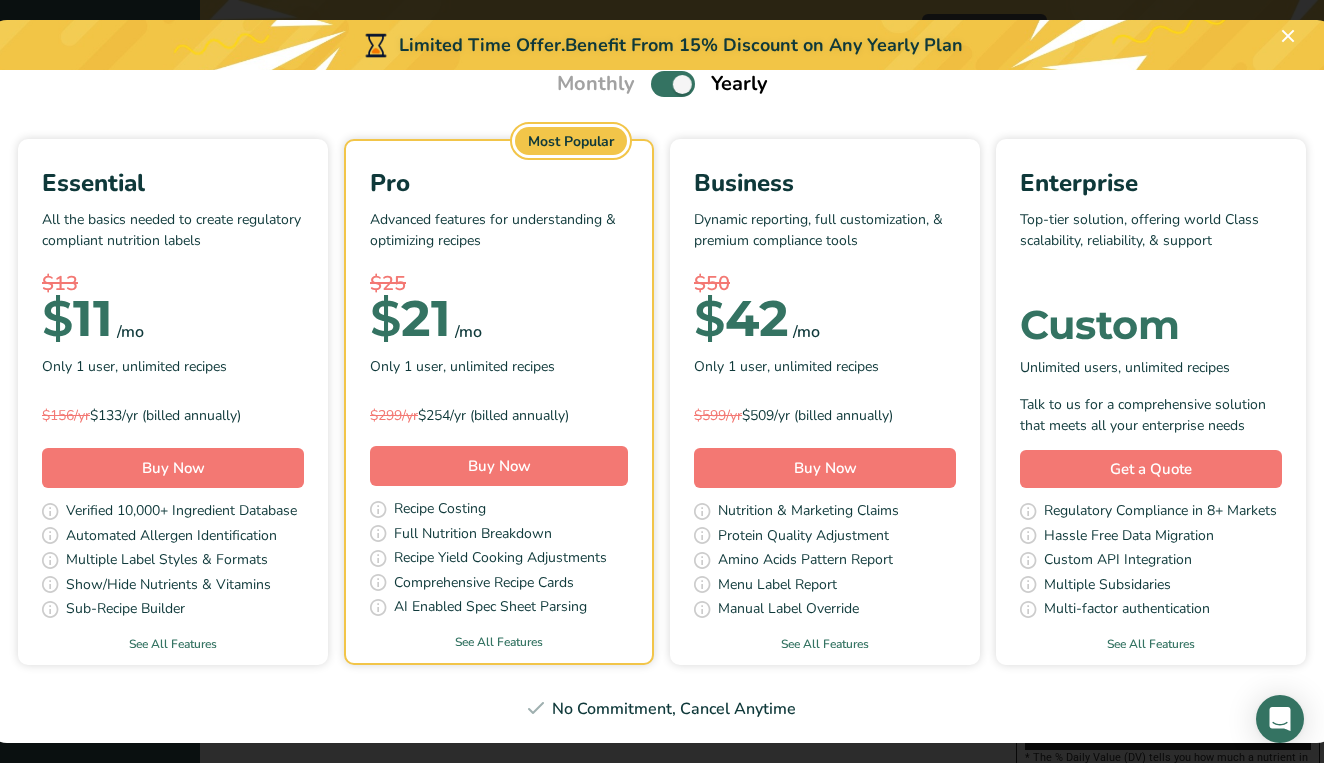 scroll, scrollTop: 87, scrollLeft: 0, axis: vertical 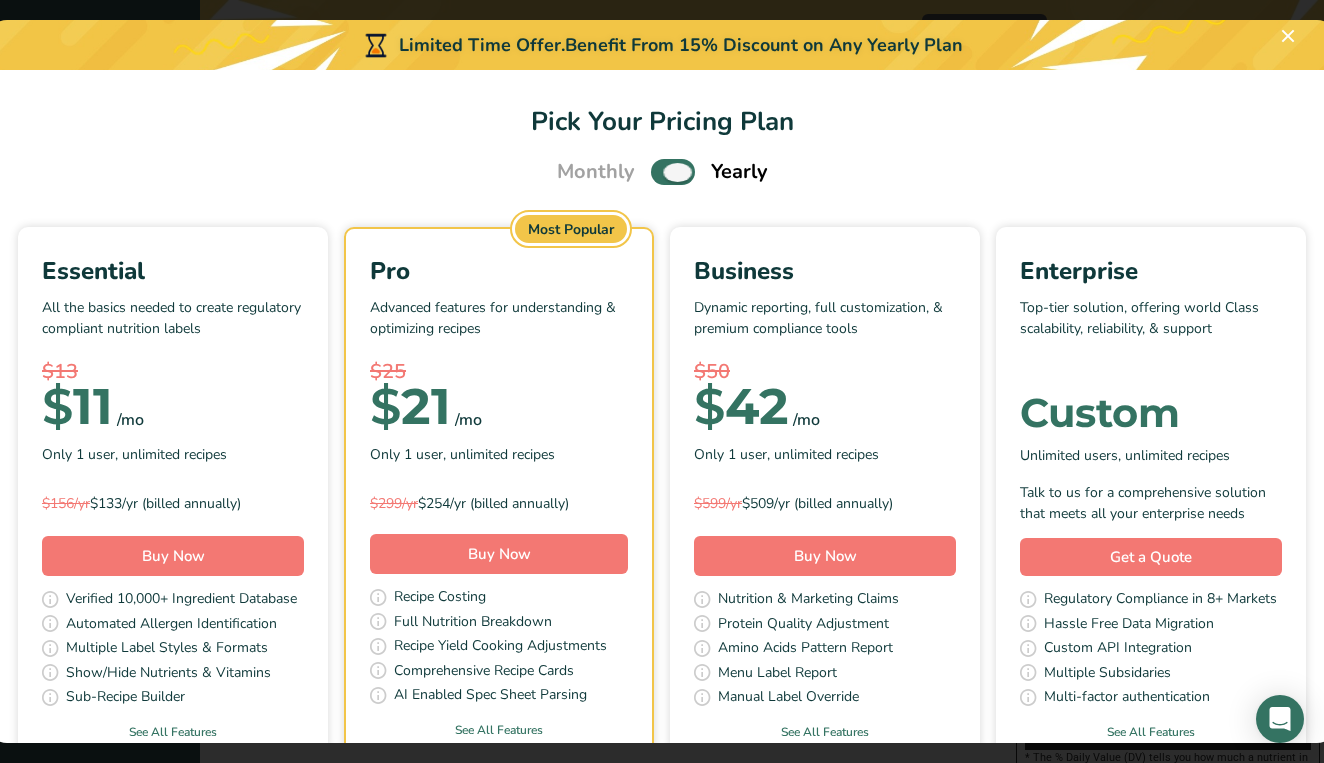 click at bounding box center (673, 171) 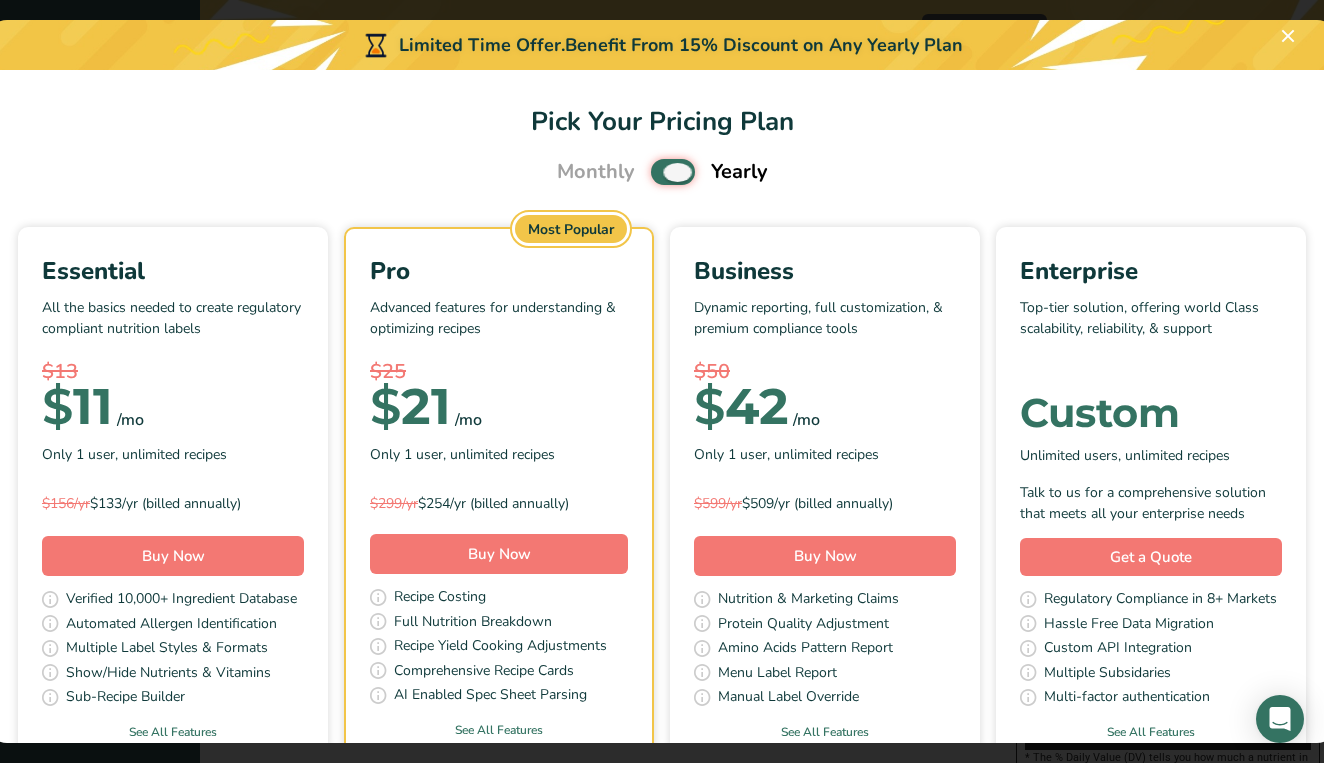 click at bounding box center [657, 172] 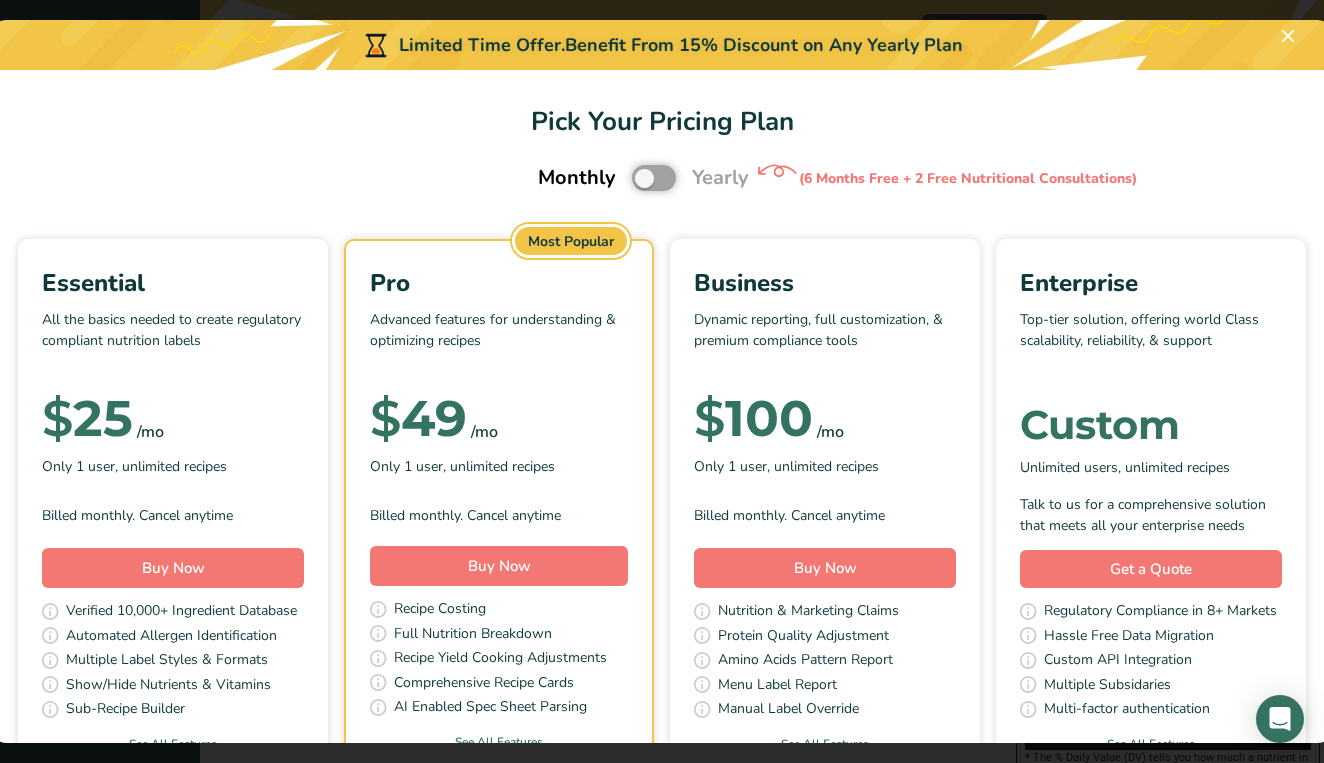 scroll, scrollTop: 0, scrollLeft: 0, axis: both 